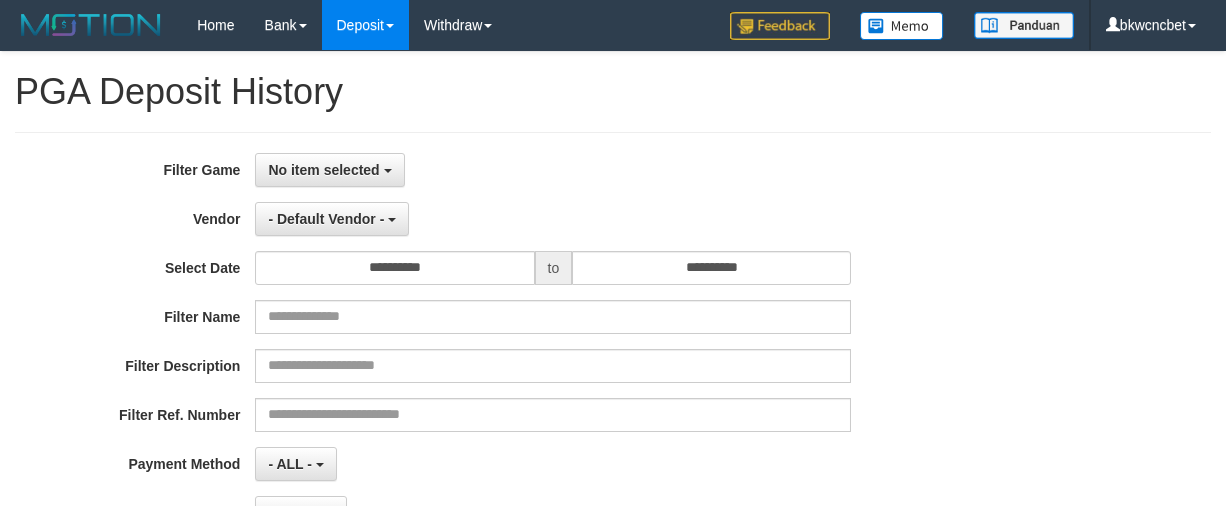 select 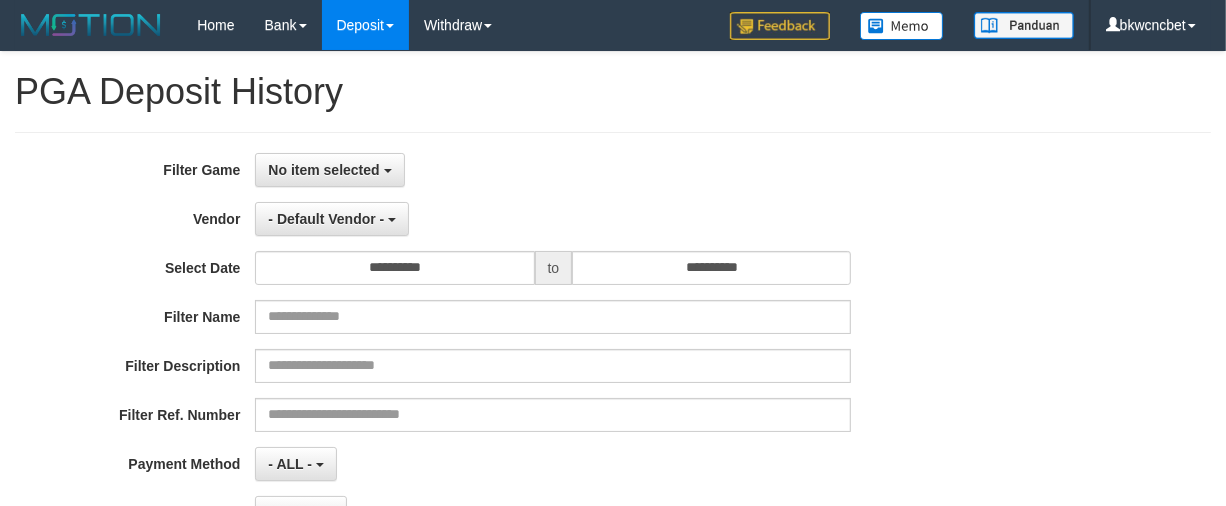 scroll, scrollTop: 418, scrollLeft: 0, axis: vertical 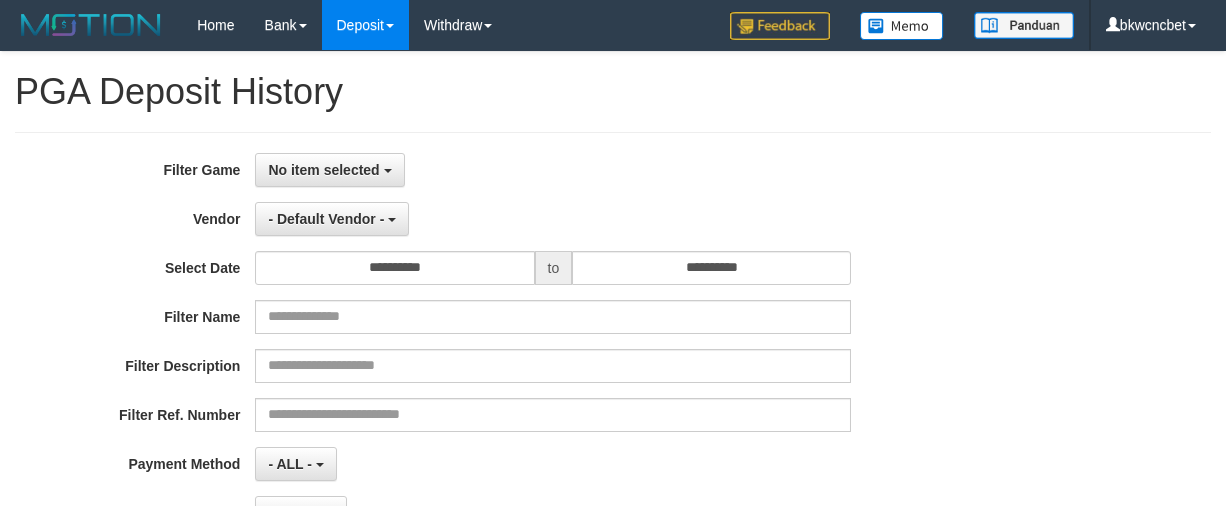 select 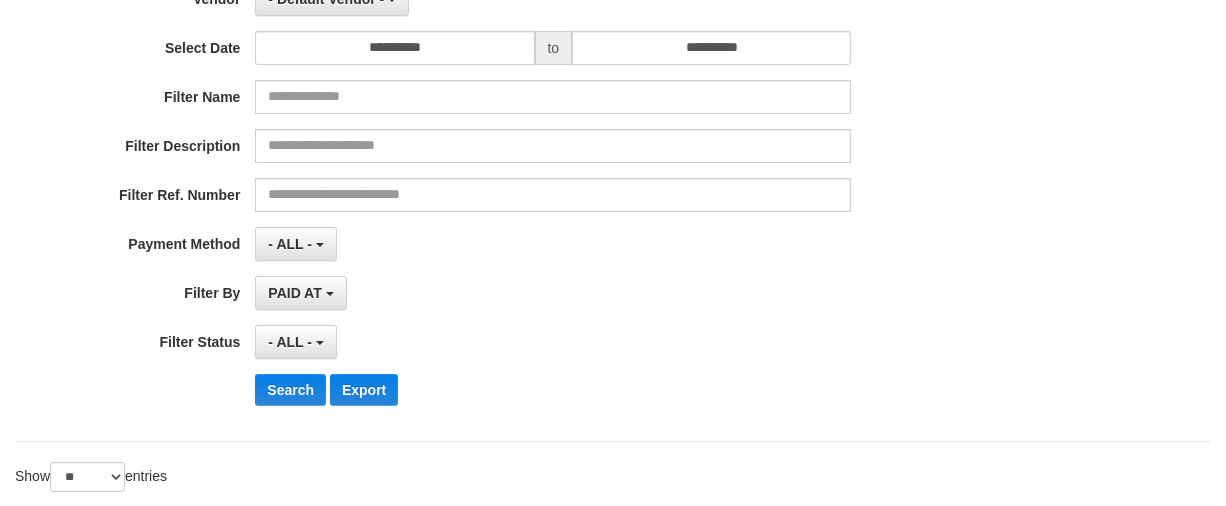 scroll, scrollTop: 2, scrollLeft: 0, axis: vertical 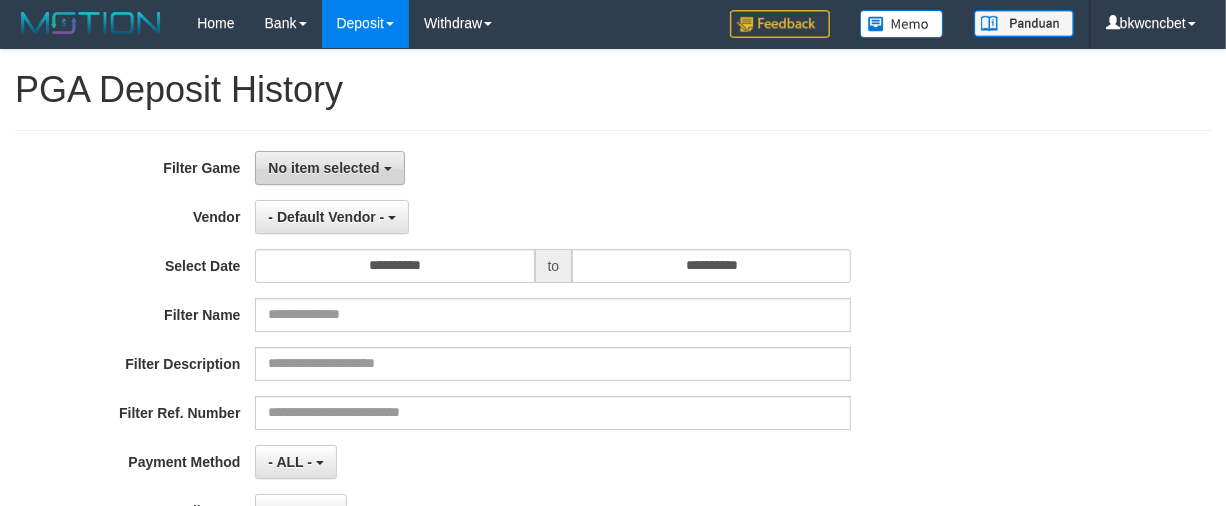 click on "No item selected" at bounding box center (323, 168) 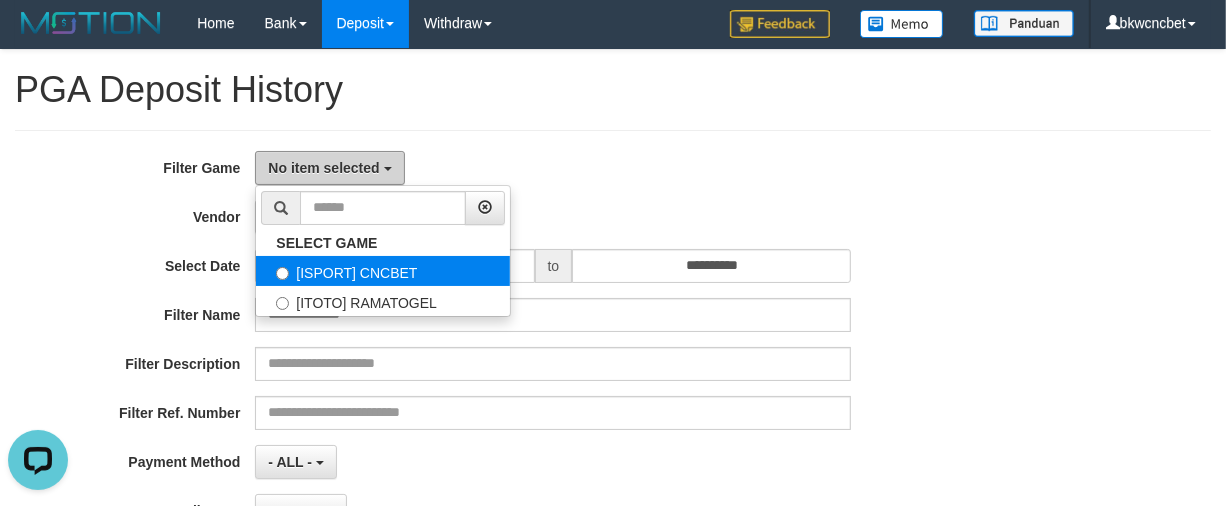 scroll, scrollTop: 0, scrollLeft: 0, axis: both 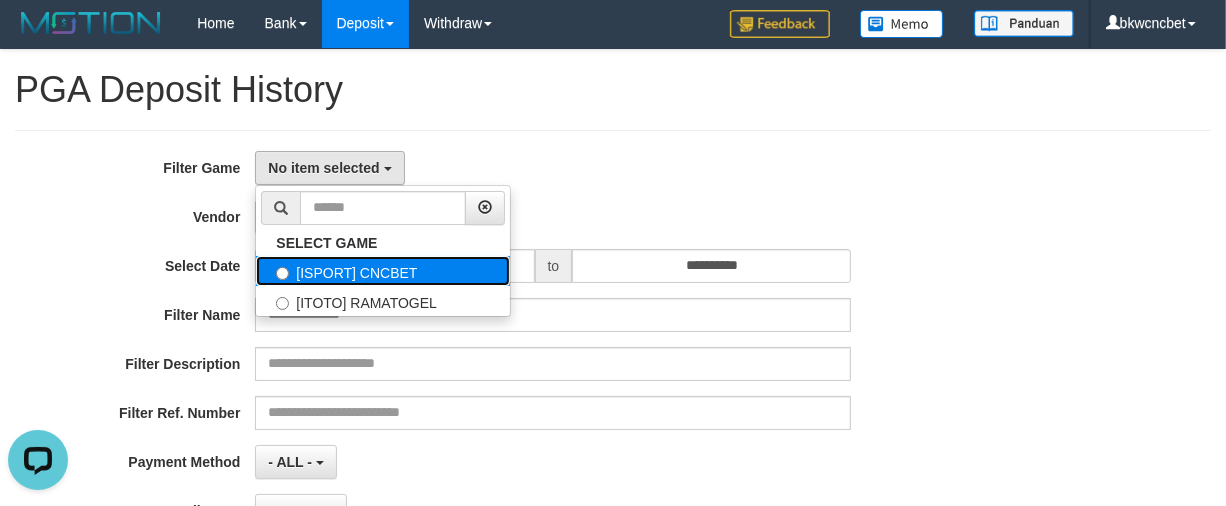 click on "[ISPORT] CNCBET" at bounding box center [383, 271] 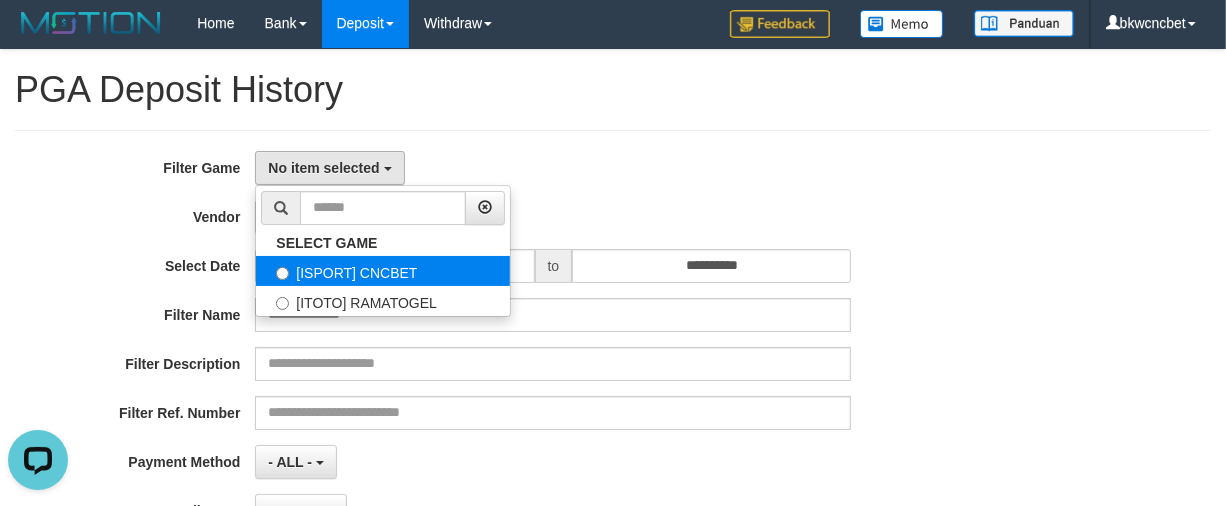 select on "****" 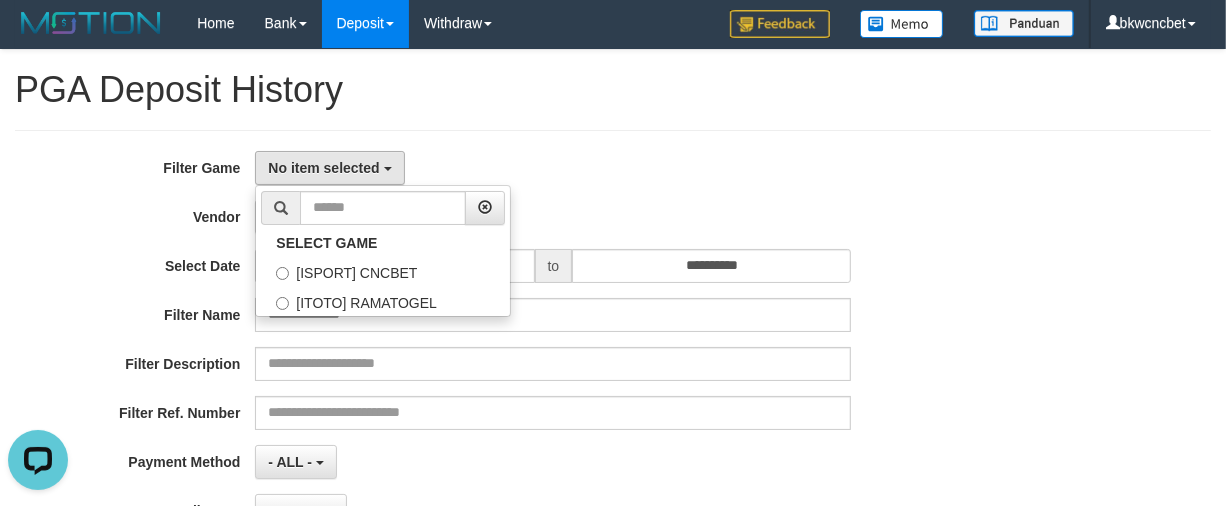 scroll, scrollTop: 17, scrollLeft: 0, axis: vertical 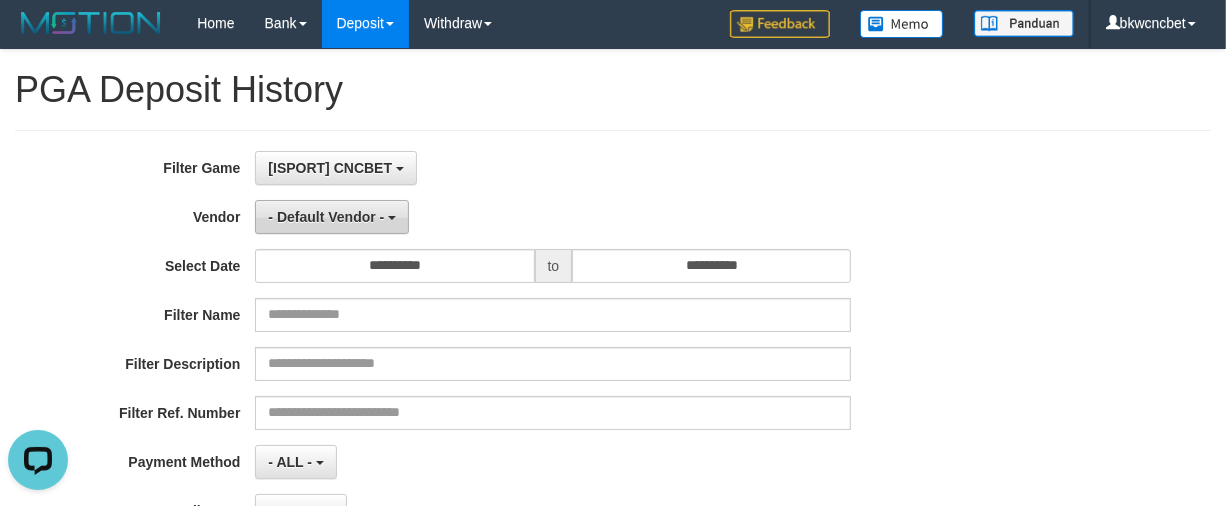 click on "- Default Vendor -" at bounding box center (332, 217) 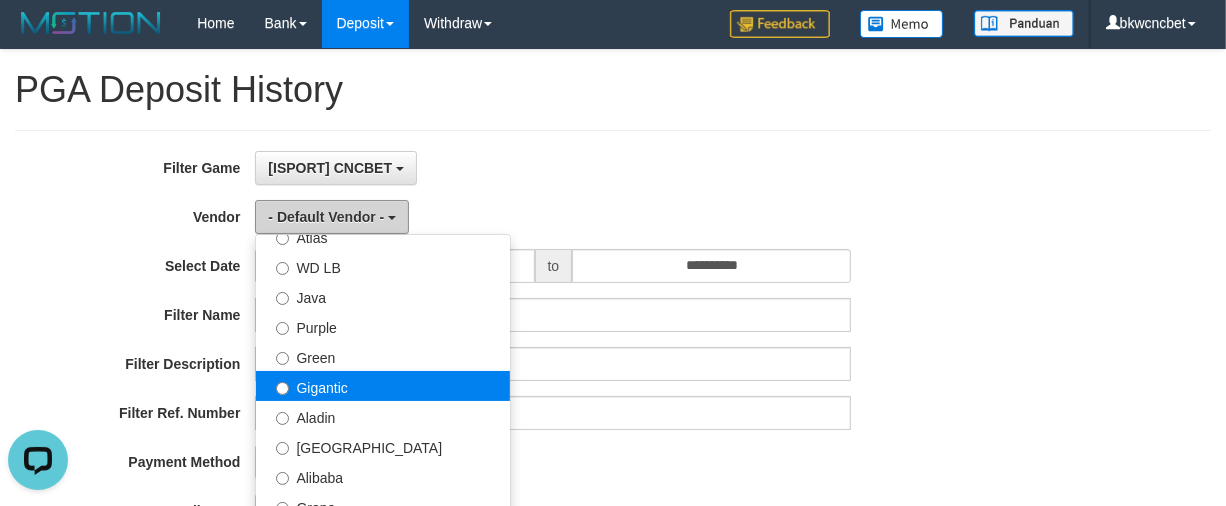 scroll, scrollTop: 208, scrollLeft: 0, axis: vertical 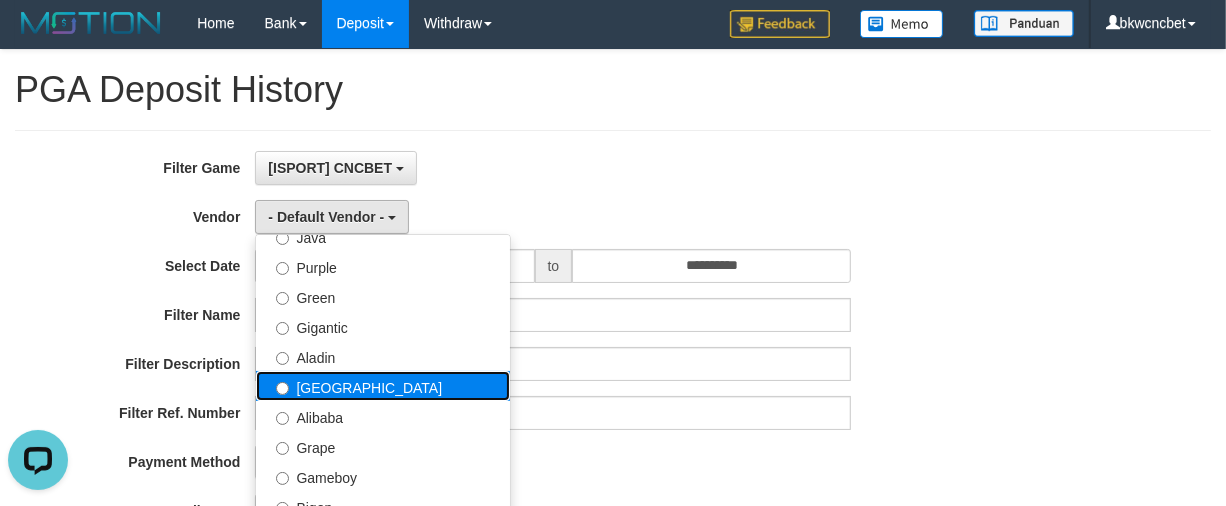 click on "[GEOGRAPHIC_DATA]" at bounding box center (383, 386) 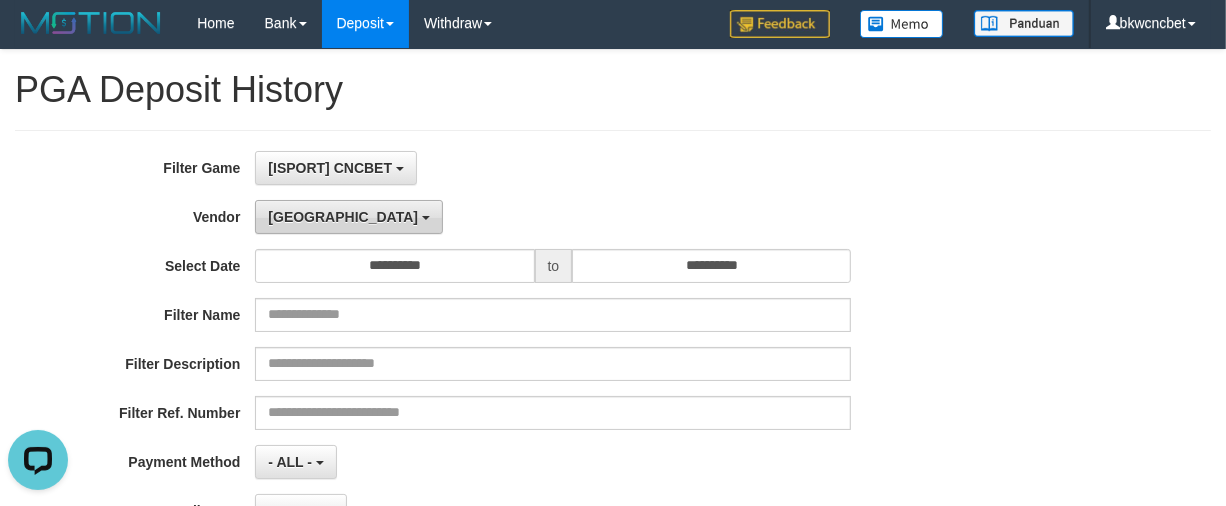 click on "[GEOGRAPHIC_DATA]" at bounding box center [348, 217] 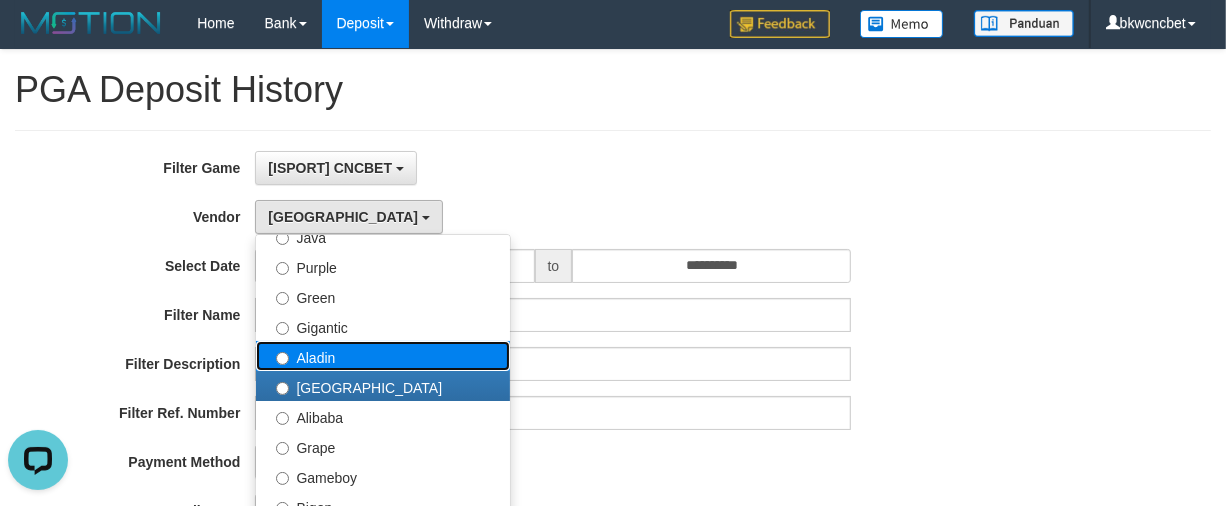 click on "Aladin" at bounding box center (383, 356) 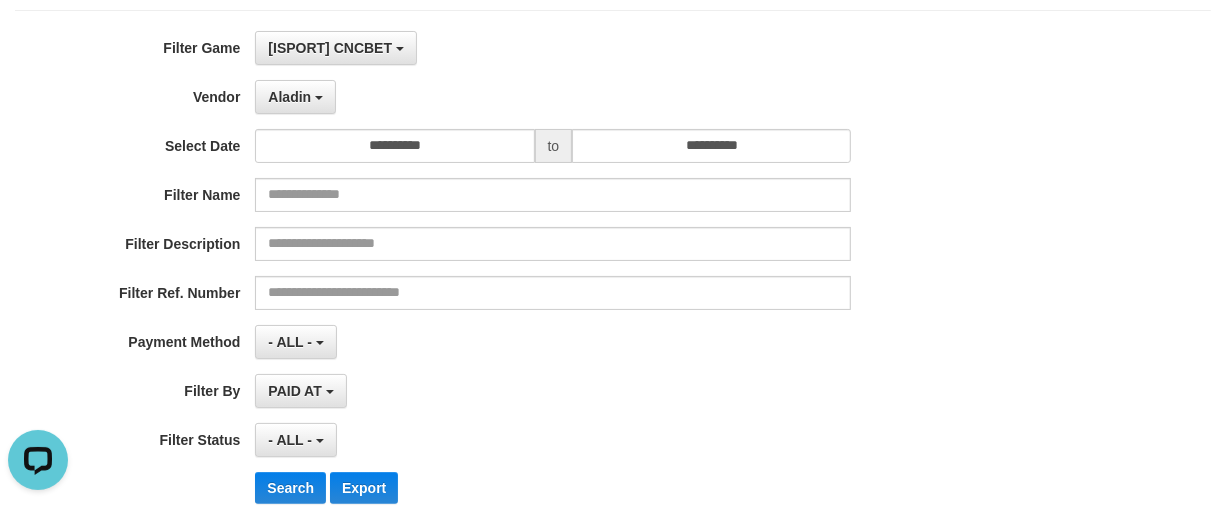 scroll, scrollTop: 210, scrollLeft: 0, axis: vertical 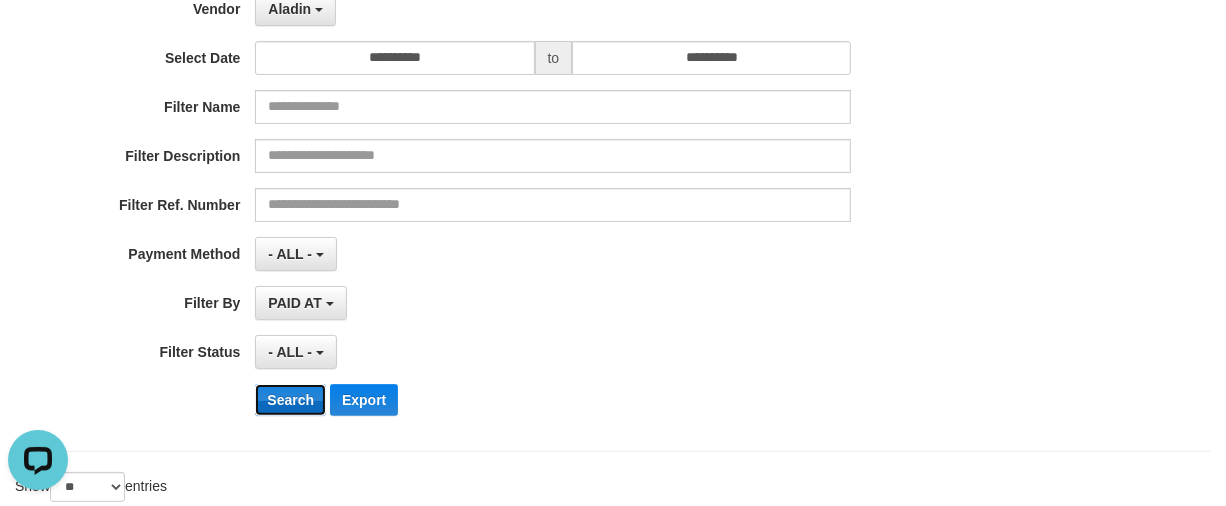 click on "Search" at bounding box center [290, 400] 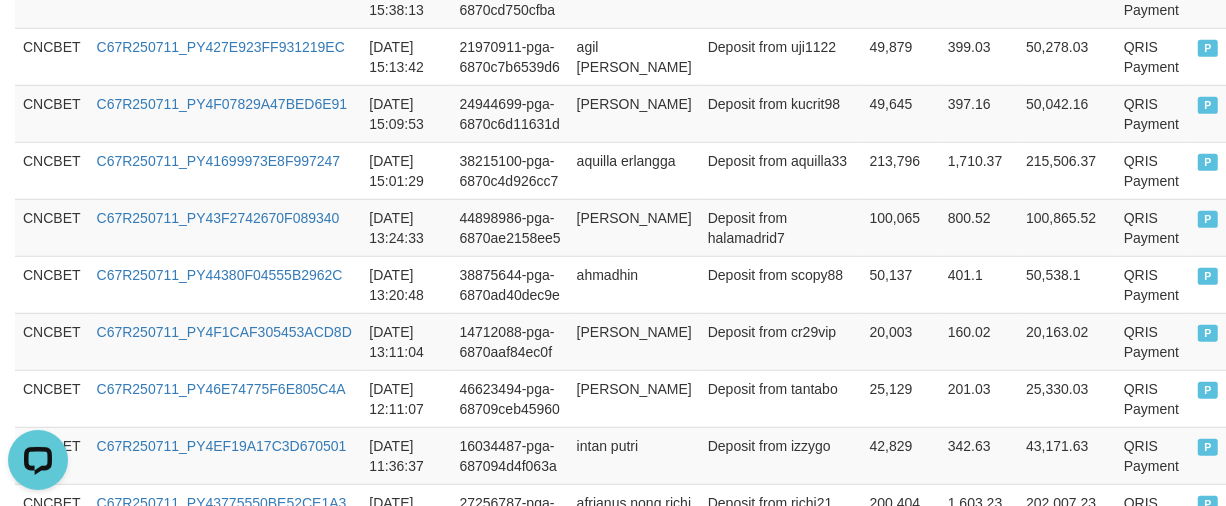 scroll, scrollTop: 90, scrollLeft: 0, axis: vertical 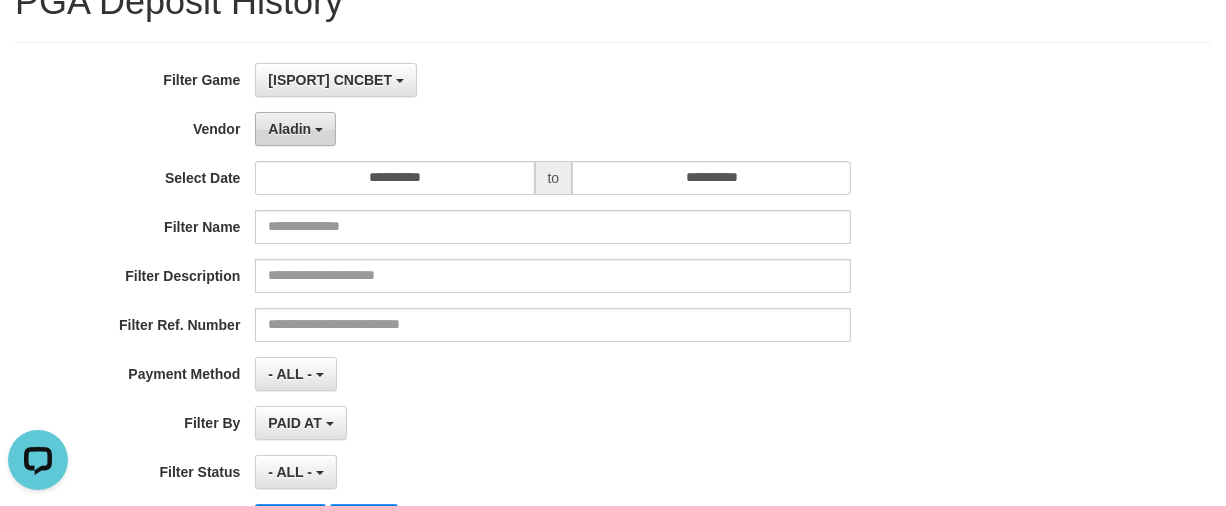 click on "Aladin" at bounding box center [295, 129] 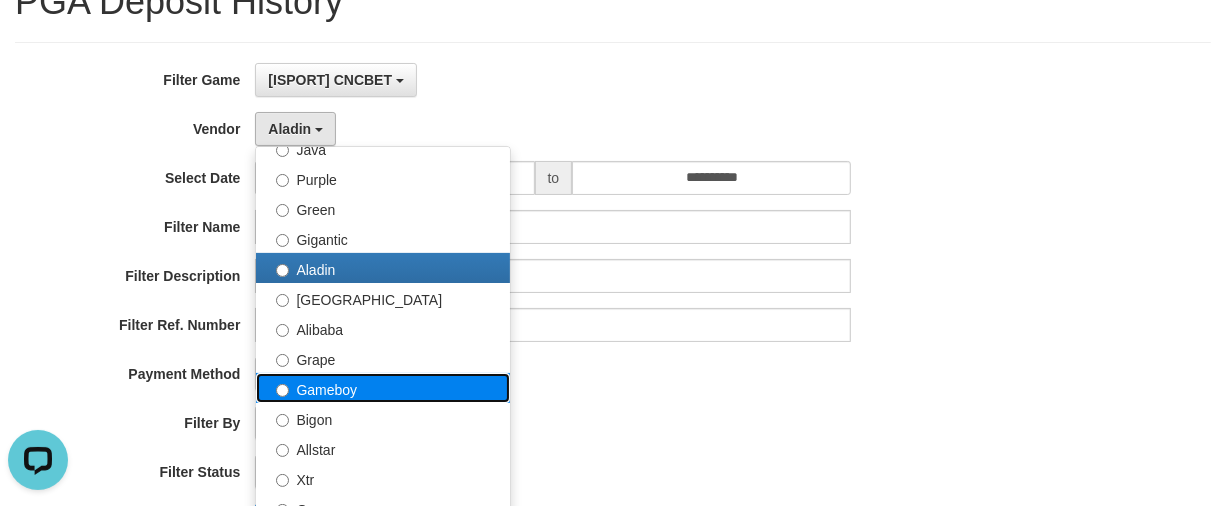 click on "Gameboy" at bounding box center [383, 388] 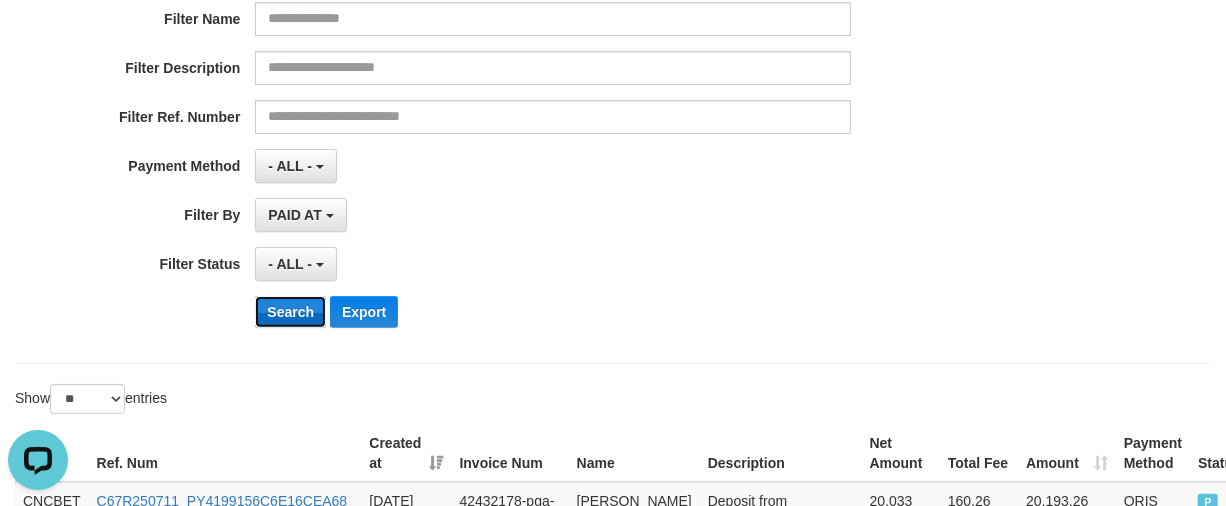 click on "Search" at bounding box center (290, 312) 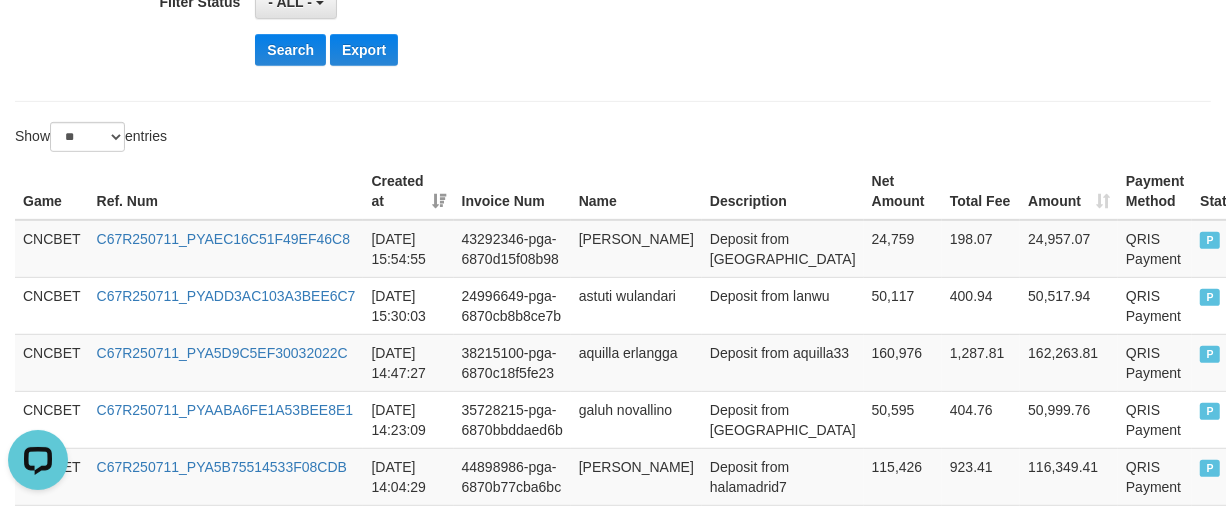 scroll, scrollTop: 72, scrollLeft: 0, axis: vertical 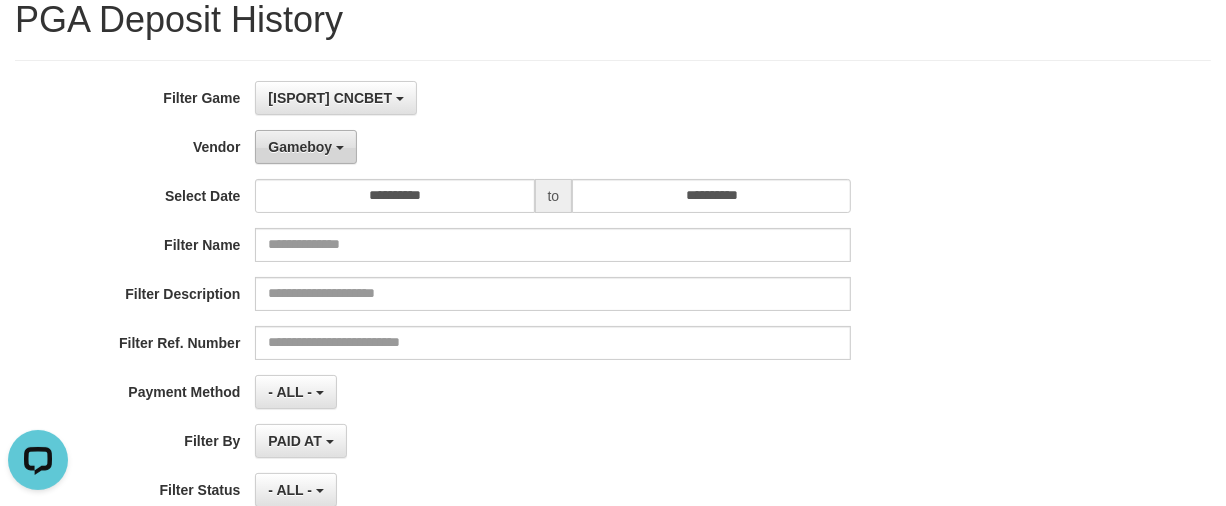click on "Gameboy" at bounding box center [306, 147] 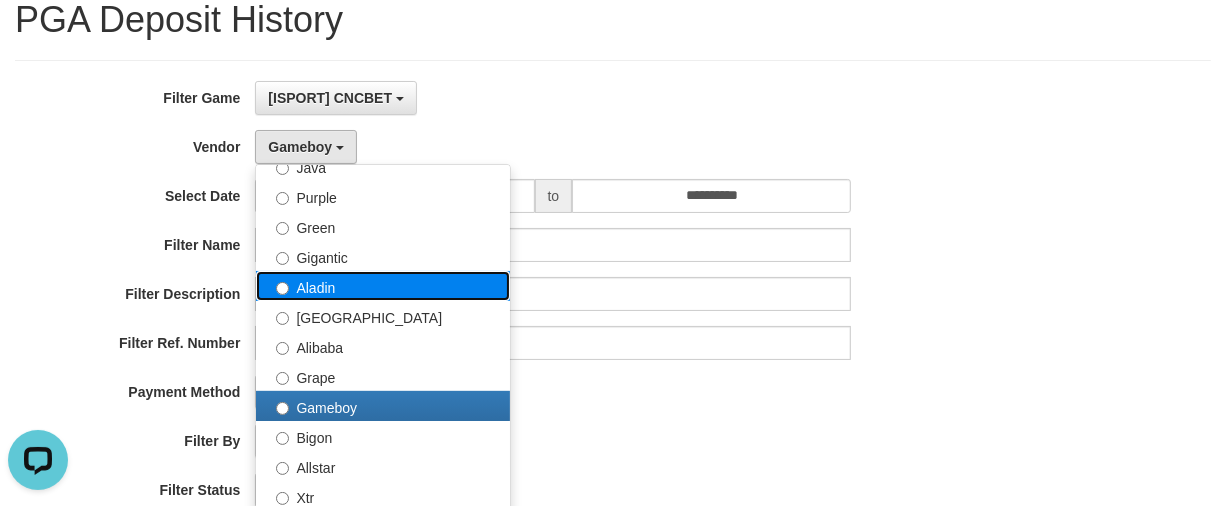 click on "Aladin" at bounding box center (383, 286) 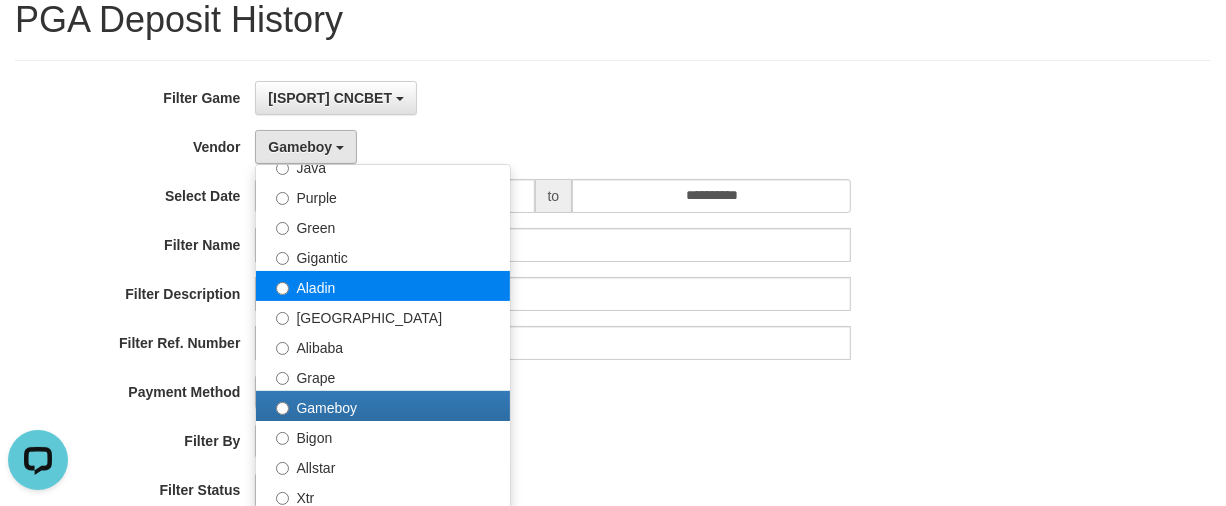 select on "**********" 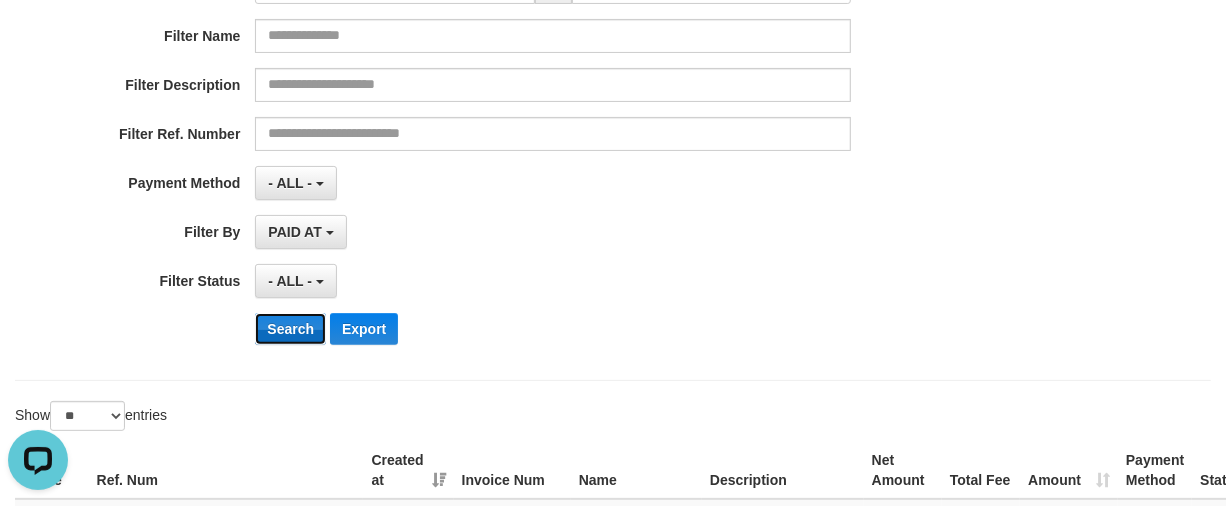 click on "Search" at bounding box center [290, 329] 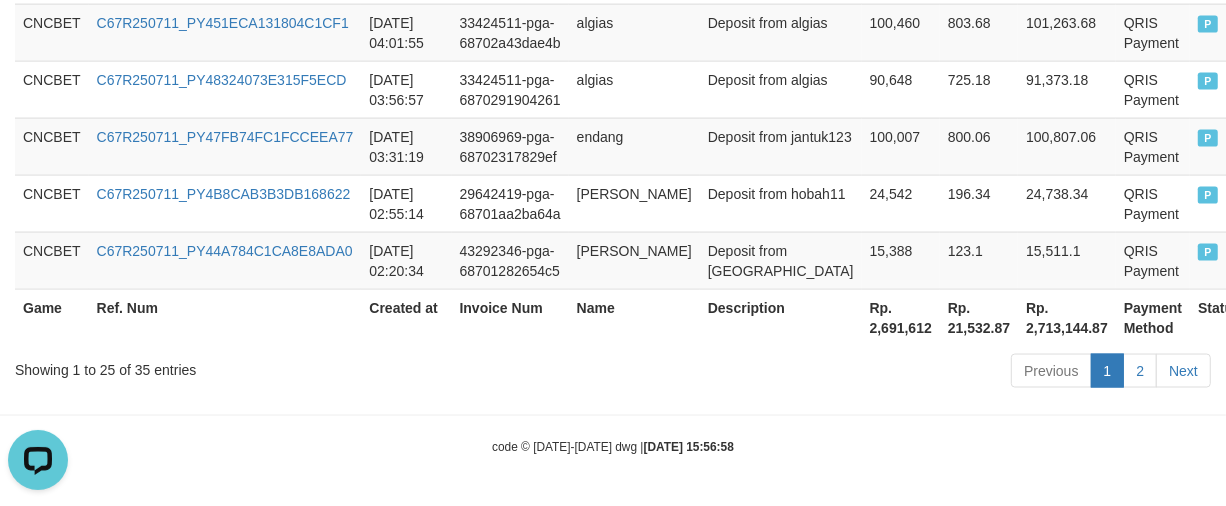 scroll, scrollTop: 1965, scrollLeft: 0, axis: vertical 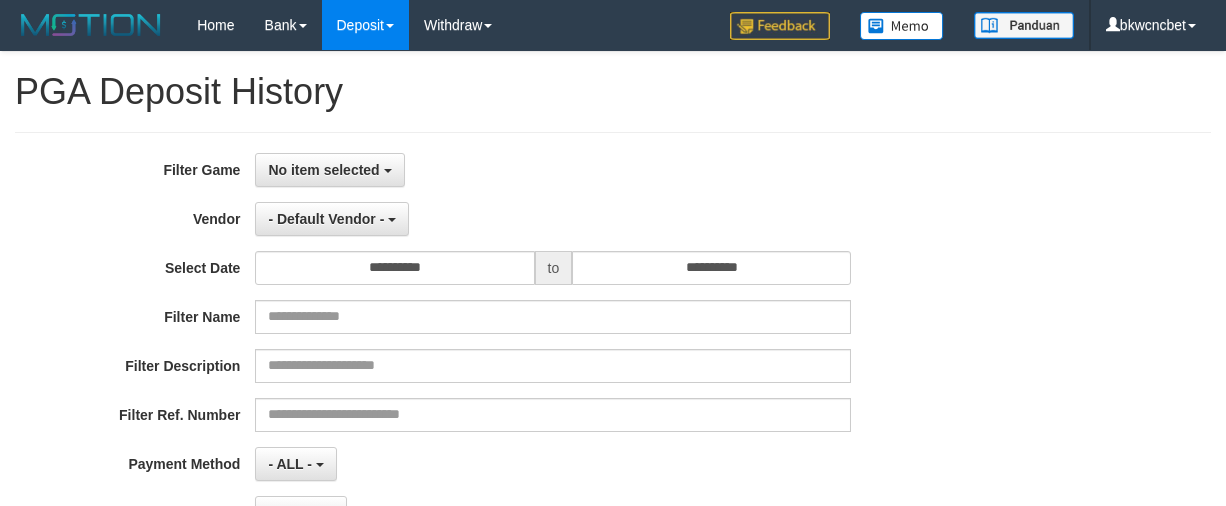 select 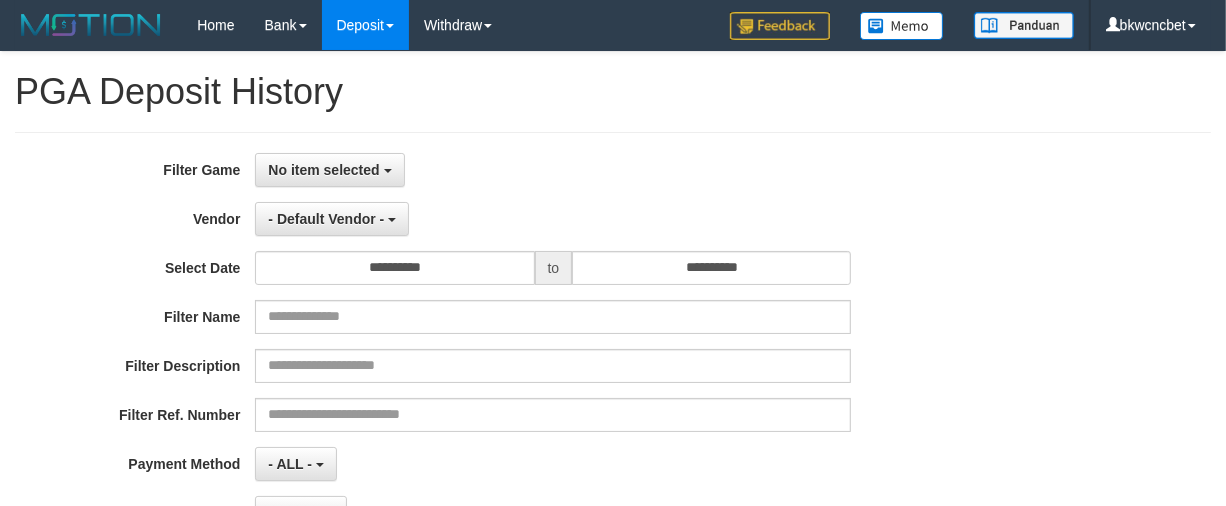 scroll, scrollTop: 418, scrollLeft: 0, axis: vertical 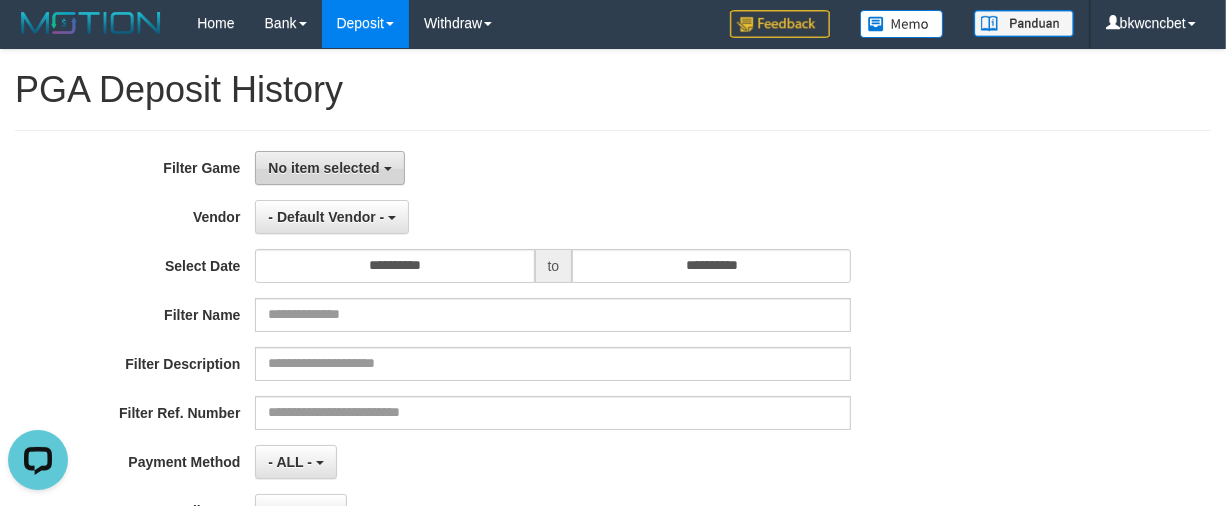 click on "No item selected" at bounding box center [323, 168] 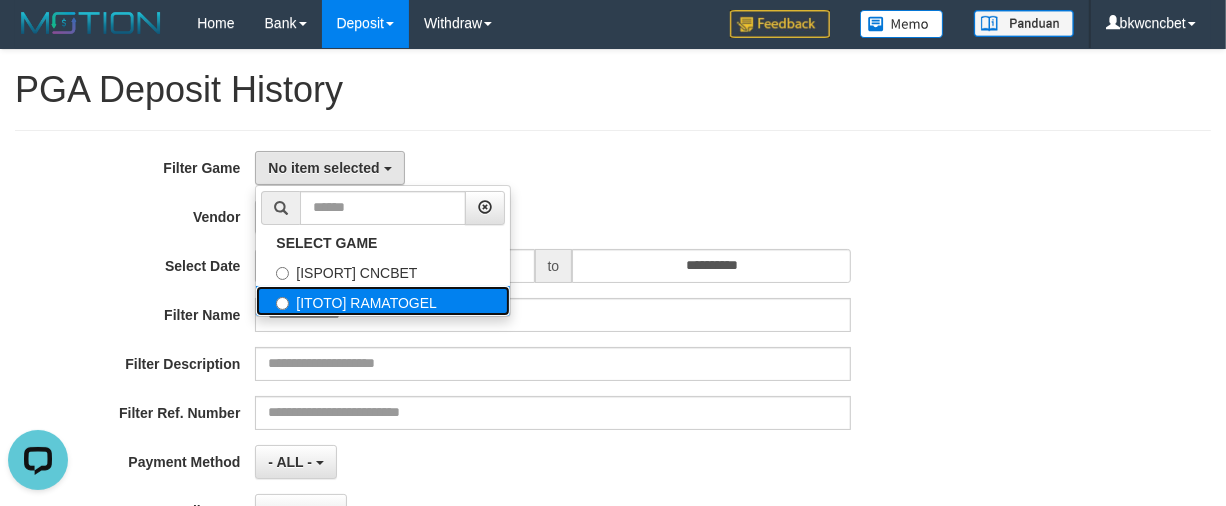 click on "[ITOTO] RAMATOGEL" at bounding box center (383, 301) 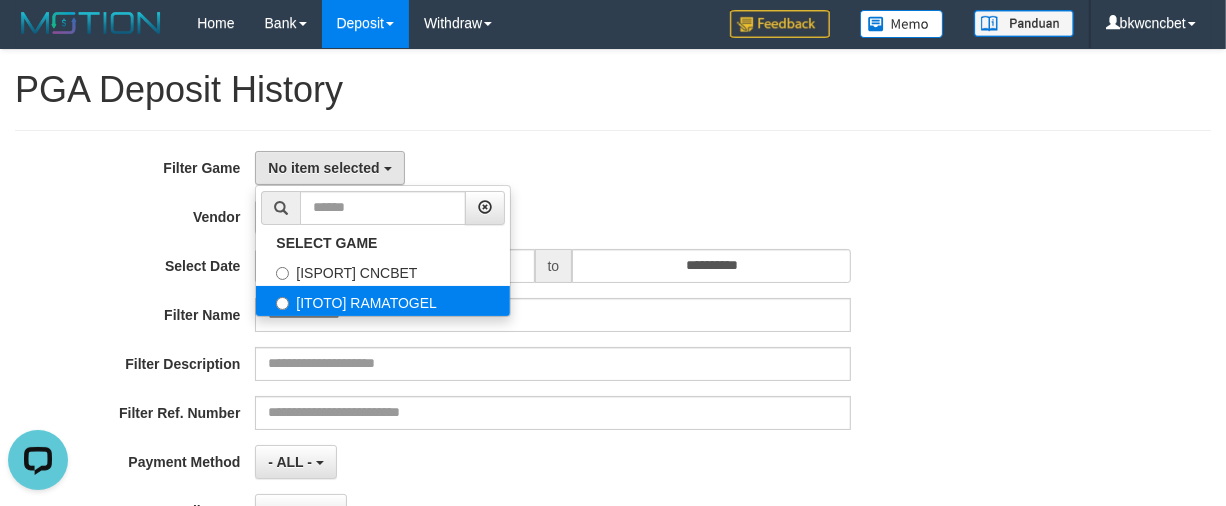 select on "****" 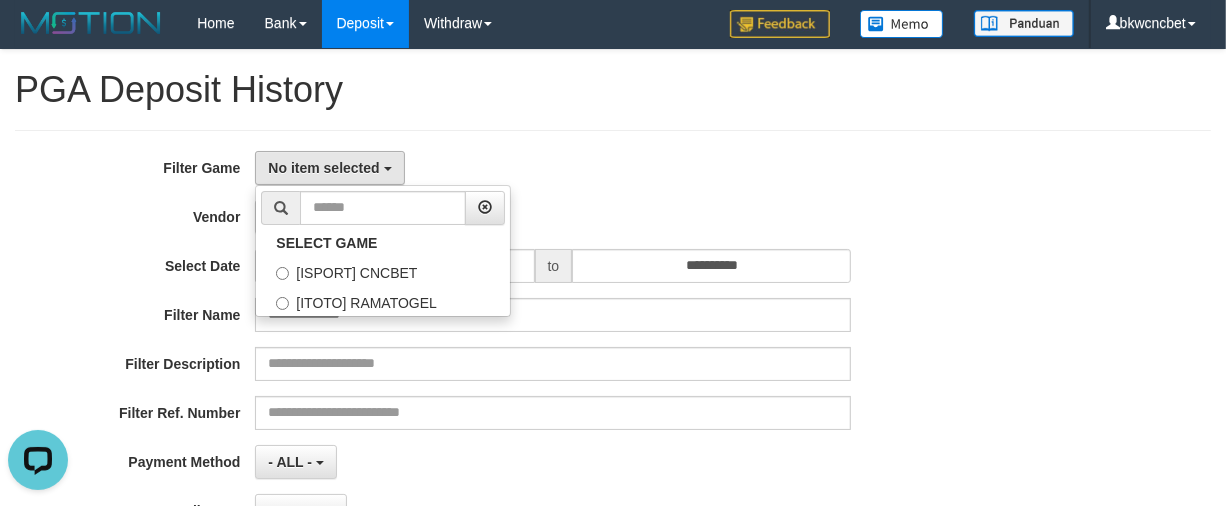 scroll, scrollTop: 35, scrollLeft: 0, axis: vertical 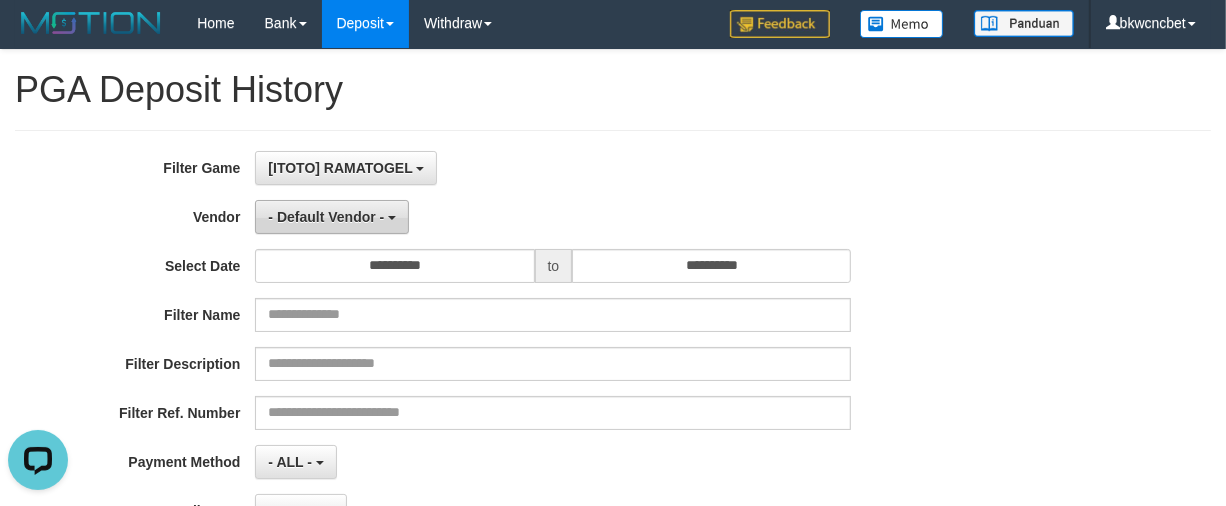 click on "- Default Vendor -" at bounding box center (326, 217) 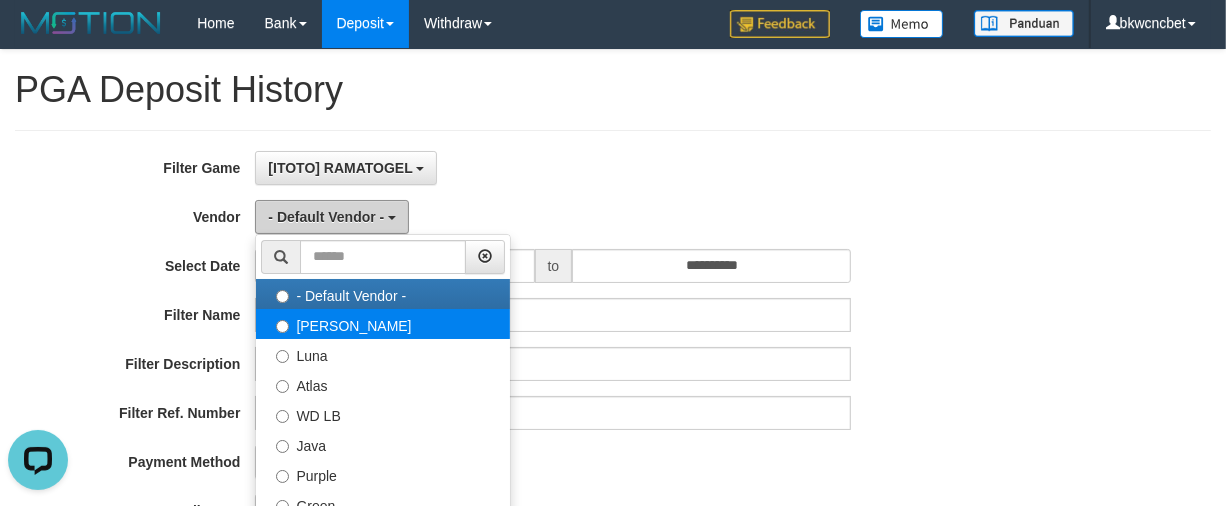 scroll, scrollTop: 208, scrollLeft: 0, axis: vertical 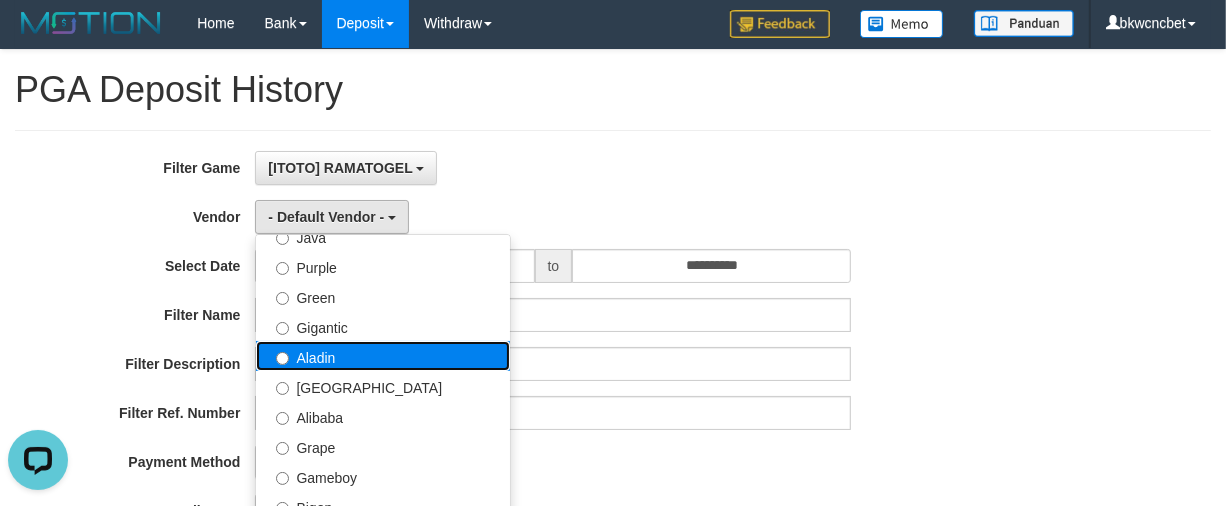 click on "Aladin" at bounding box center (383, 356) 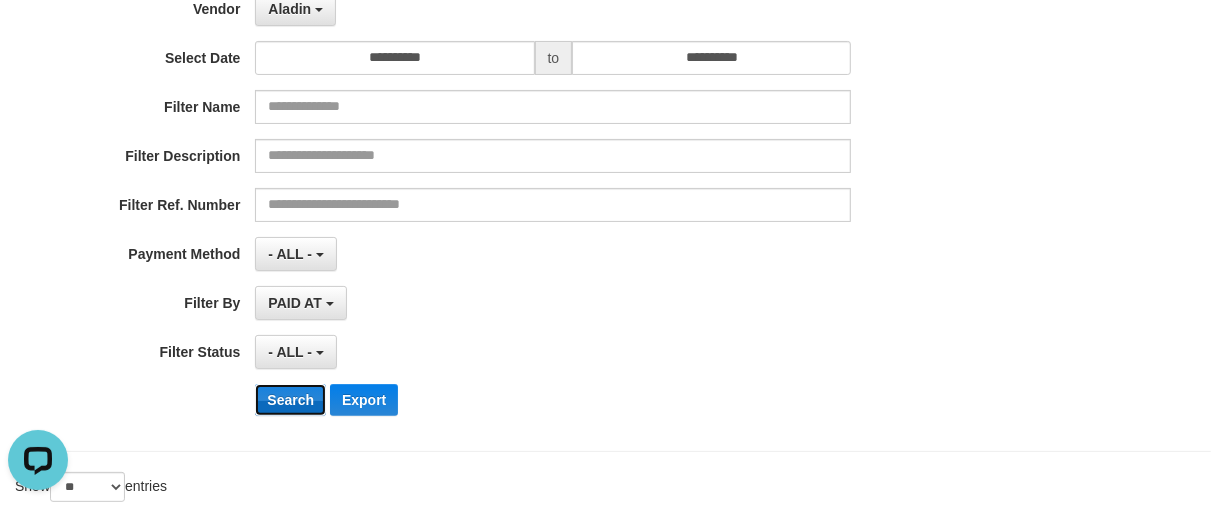 click on "Search" at bounding box center (290, 400) 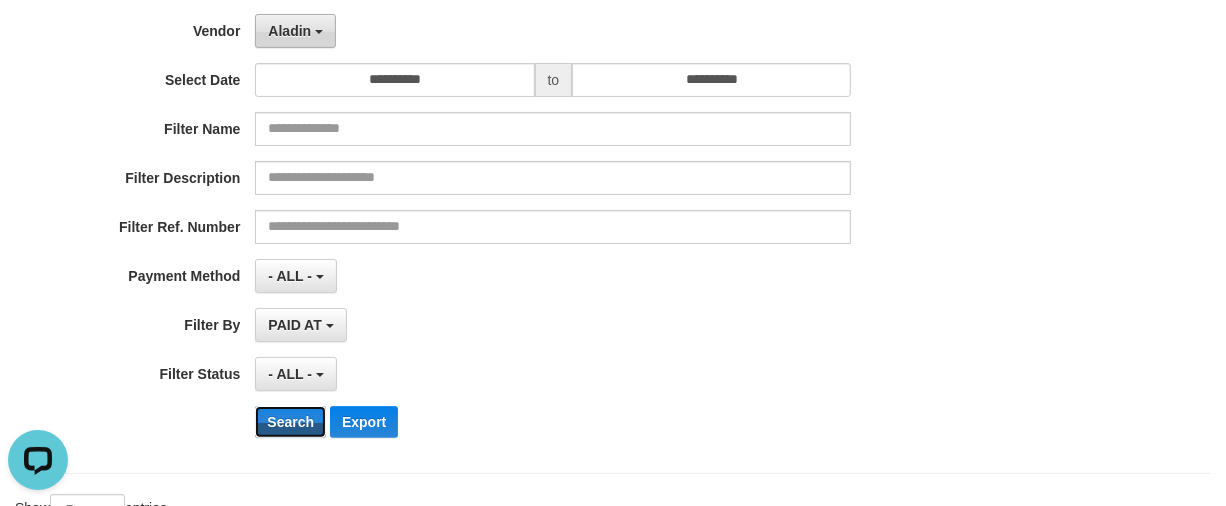scroll, scrollTop: 0, scrollLeft: 0, axis: both 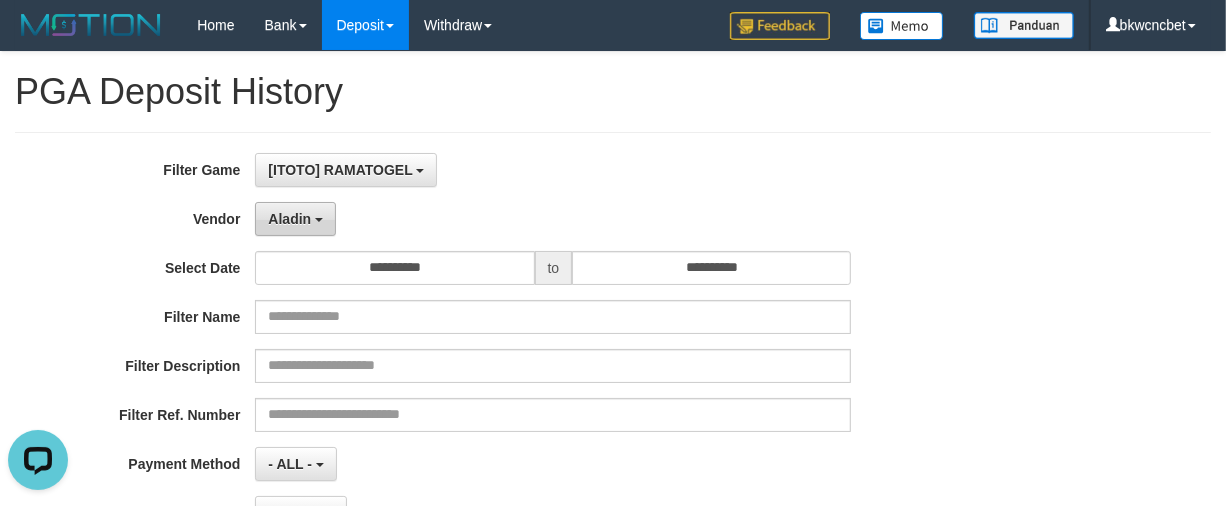 click on "Aladin" at bounding box center [289, 219] 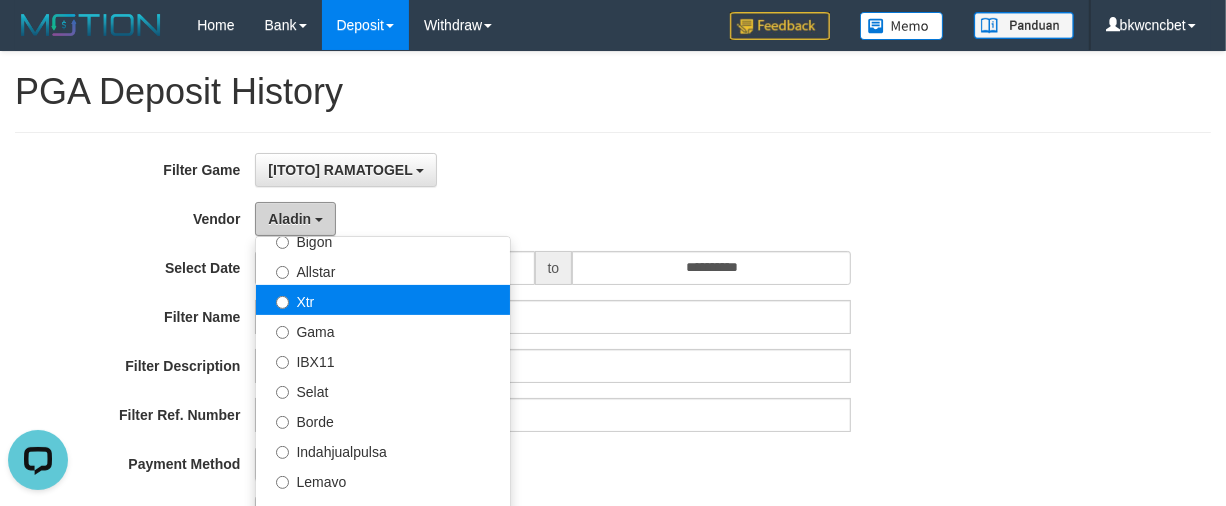scroll, scrollTop: 417, scrollLeft: 0, axis: vertical 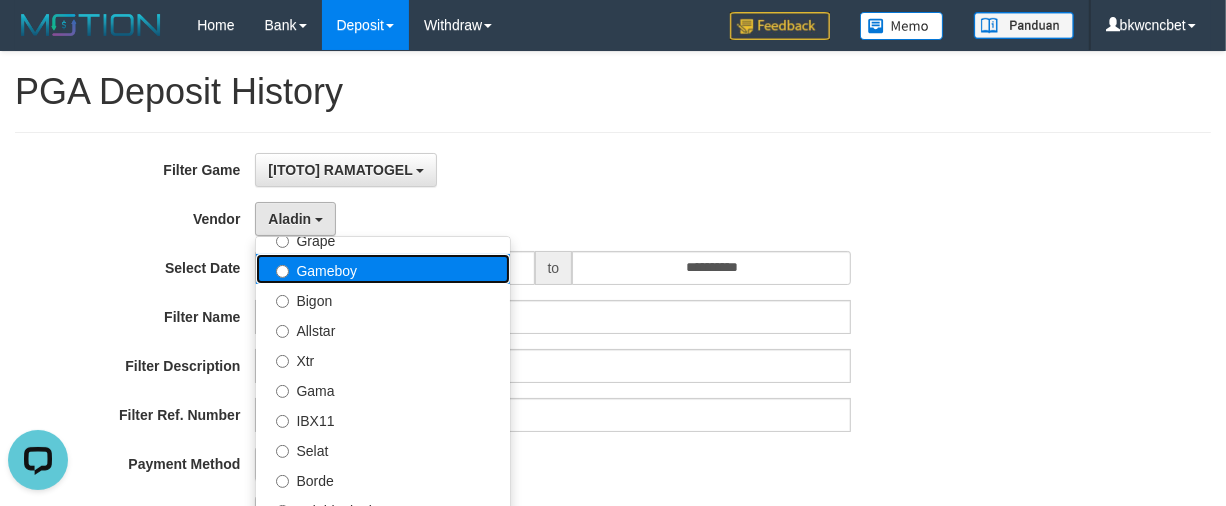 click on "Gameboy" at bounding box center (383, 269) 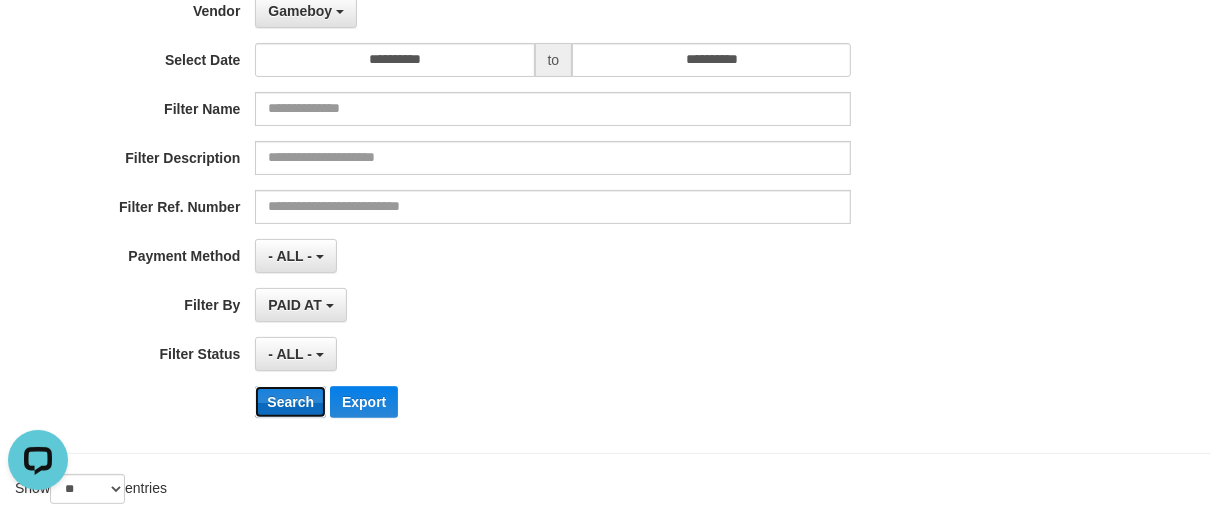click on "Search" at bounding box center (290, 402) 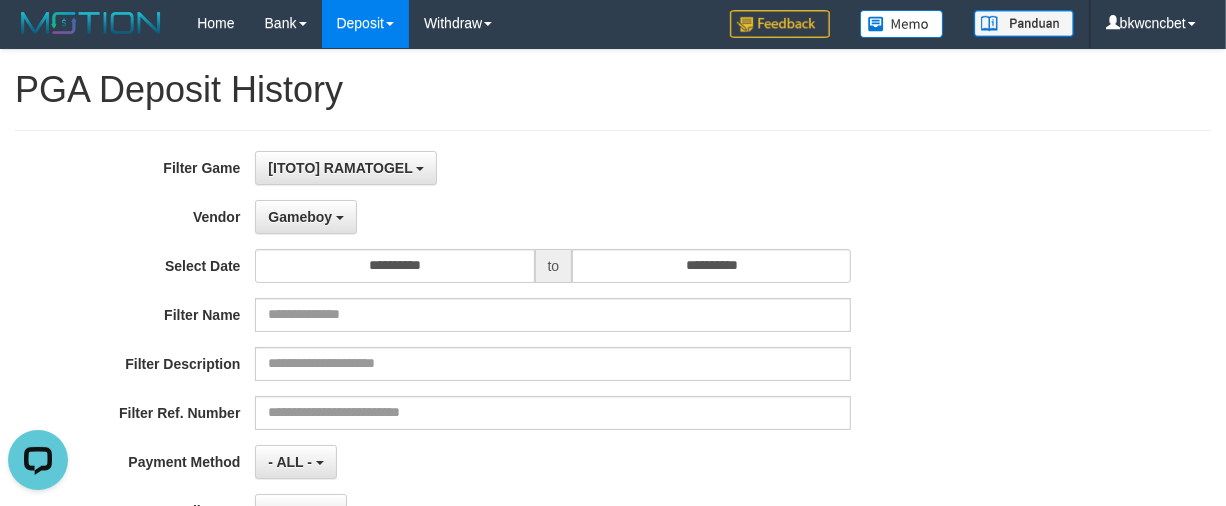 scroll, scrollTop: 0, scrollLeft: 0, axis: both 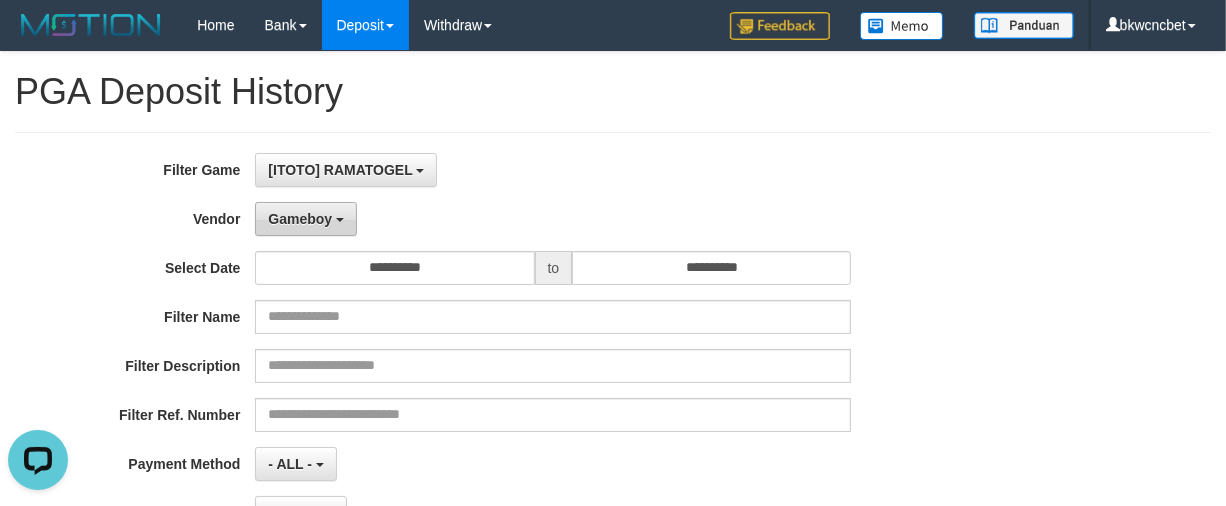click on "Gameboy" at bounding box center [300, 219] 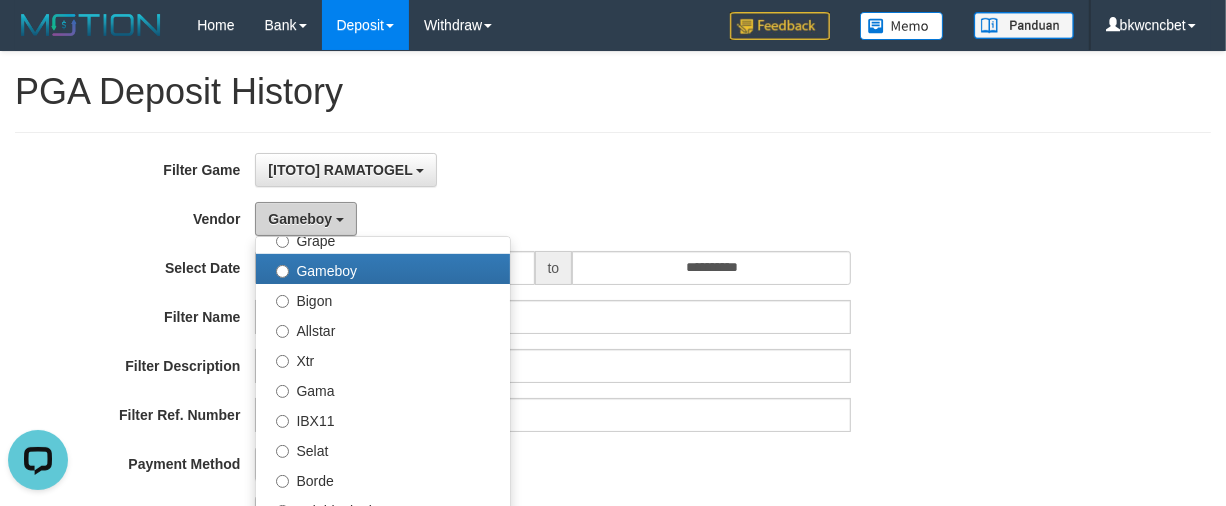 scroll, scrollTop: 208, scrollLeft: 0, axis: vertical 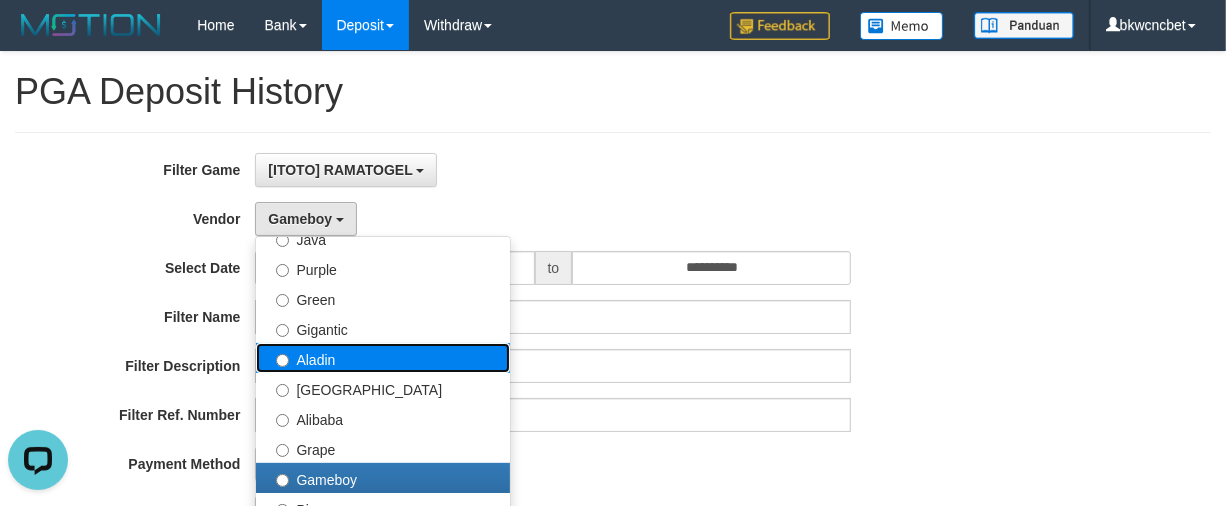 click on "Aladin" at bounding box center [383, 358] 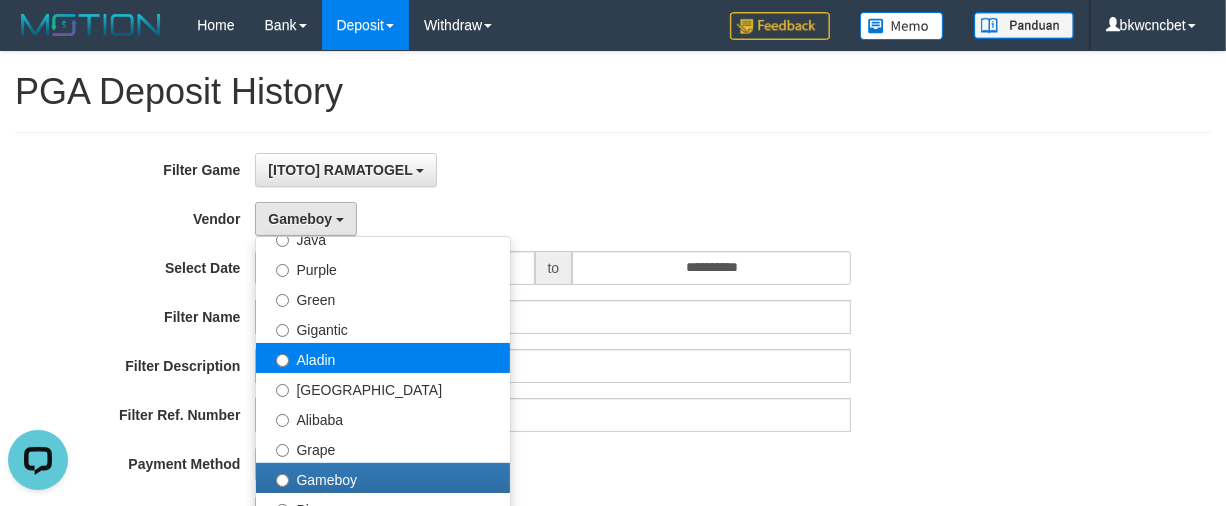 select on "**********" 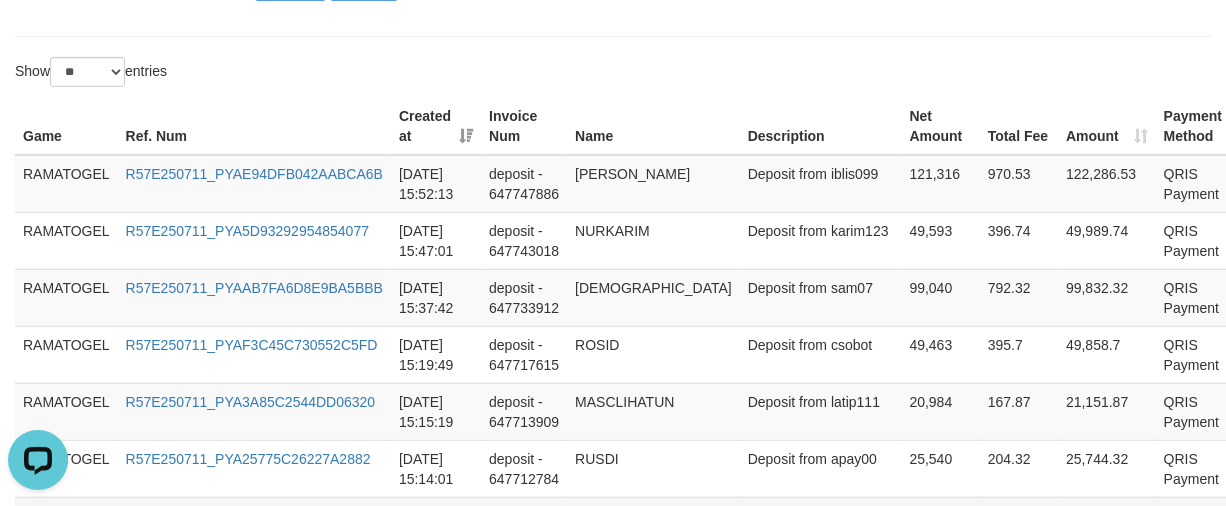 scroll, scrollTop: 208, scrollLeft: 0, axis: vertical 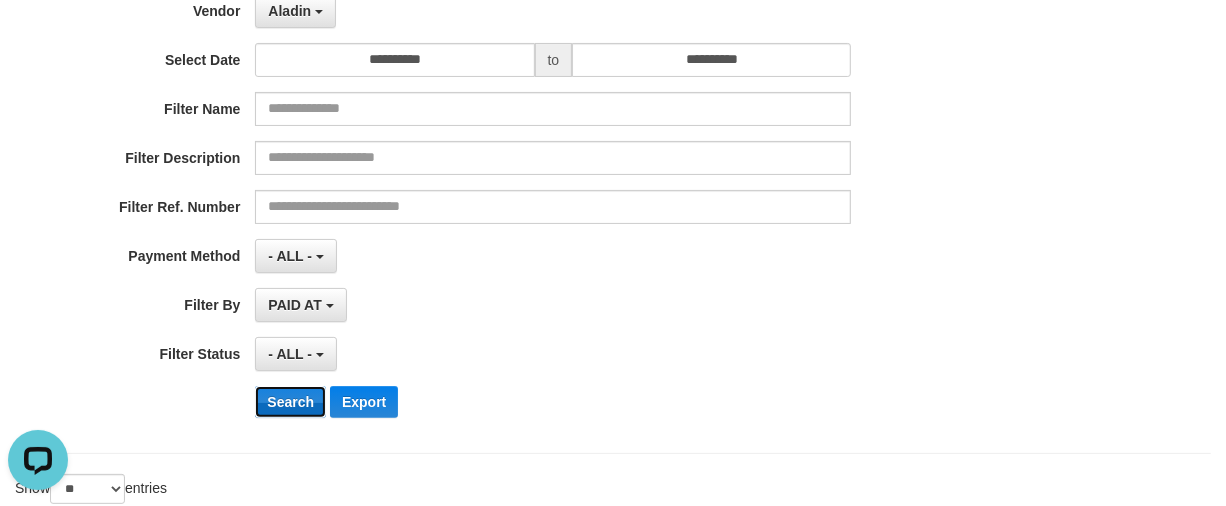 click on "Search" at bounding box center (290, 402) 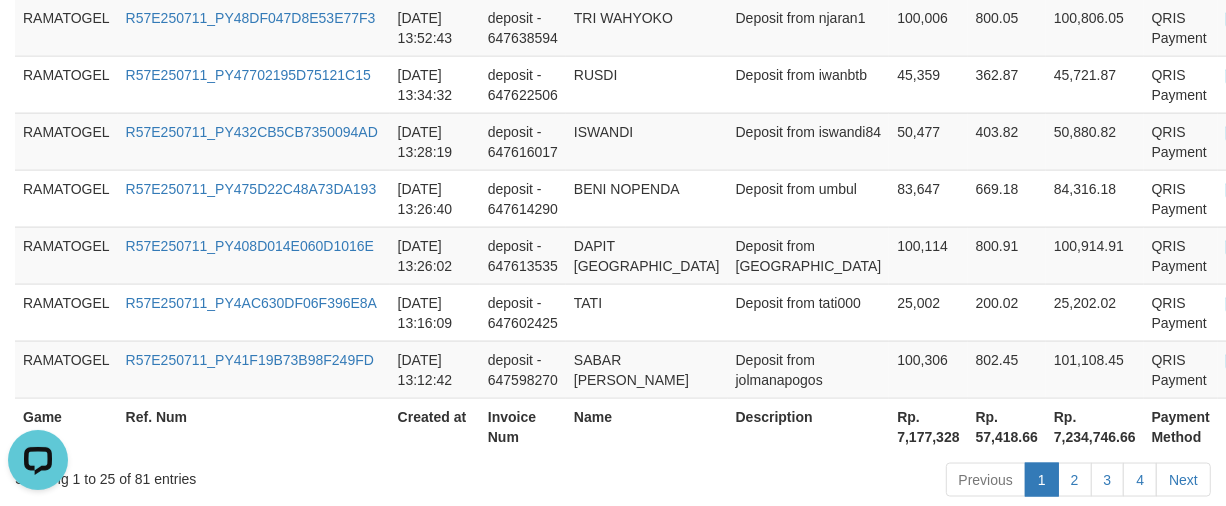 scroll, scrollTop: 1925, scrollLeft: 0, axis: vertical 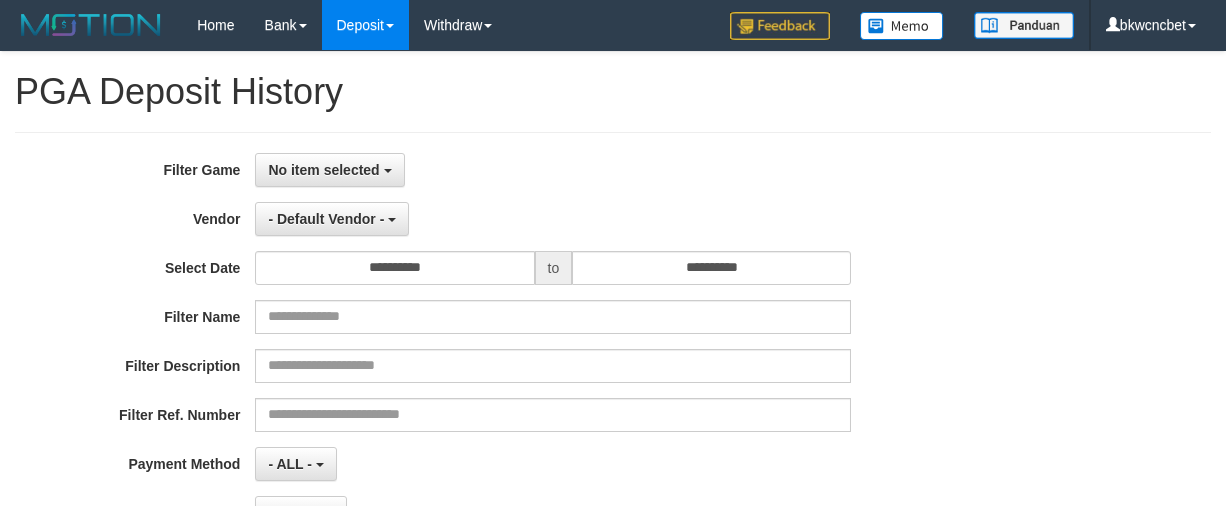 select 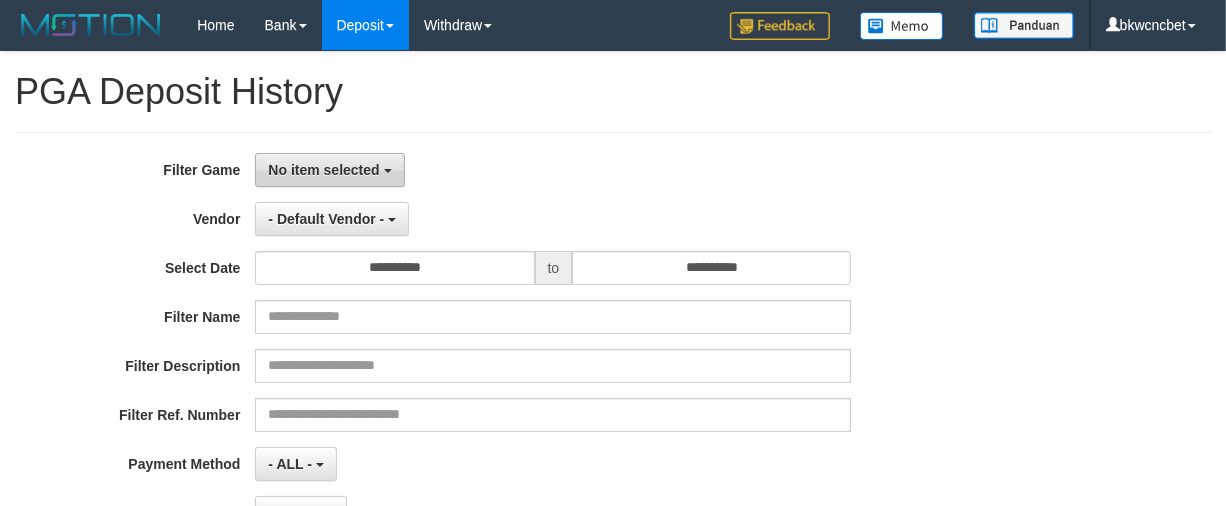 click on "No item selected" at bounding box center [323, 170] 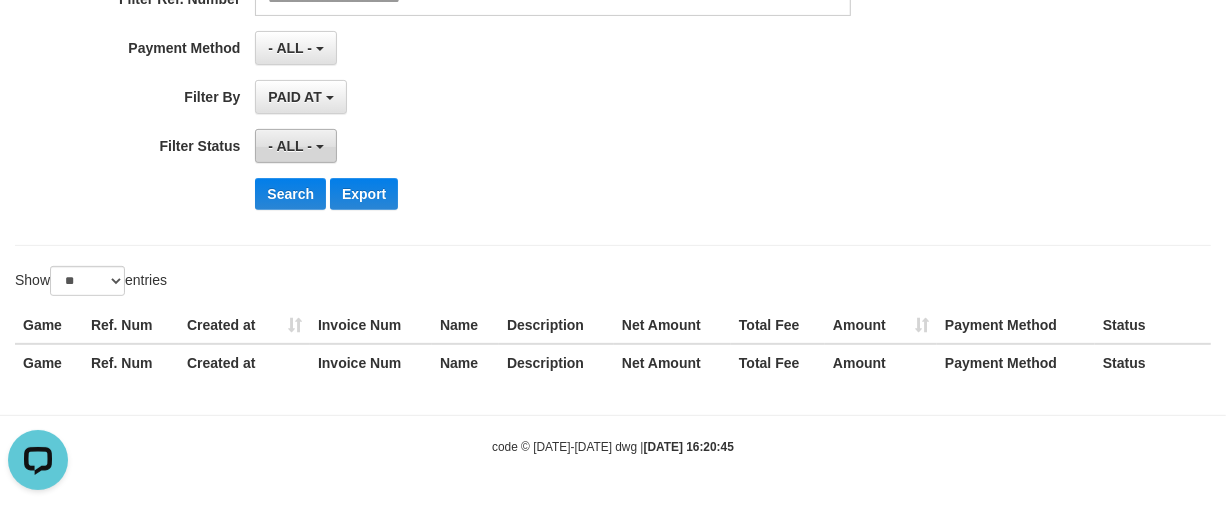 scroll, scrollTop: 0, scrollLeft: 0, axis: both 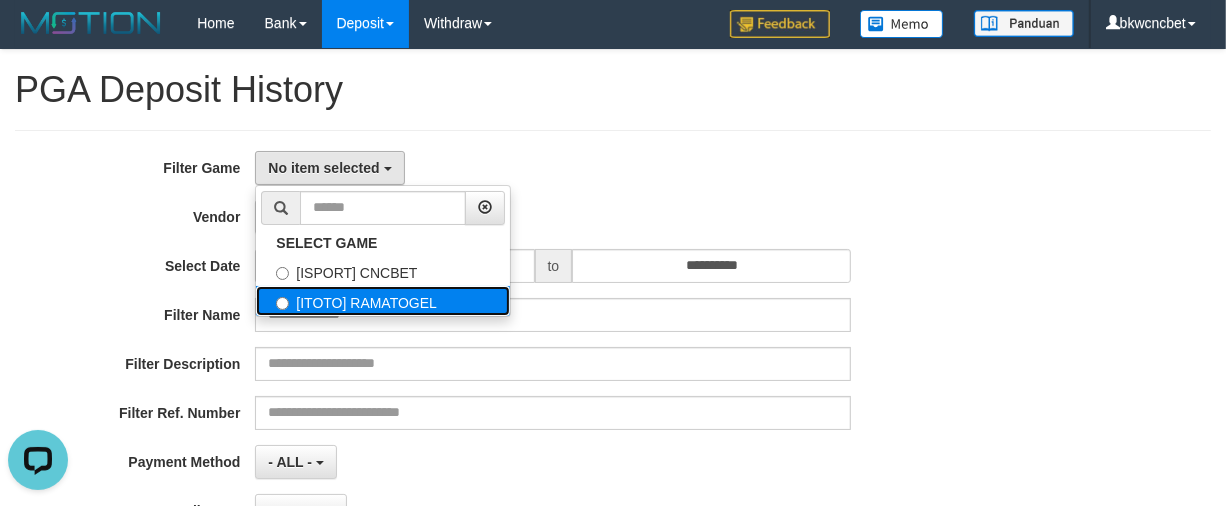 click on "[ITOTO] RAMATOGEL" at bounding box center (383, 301) 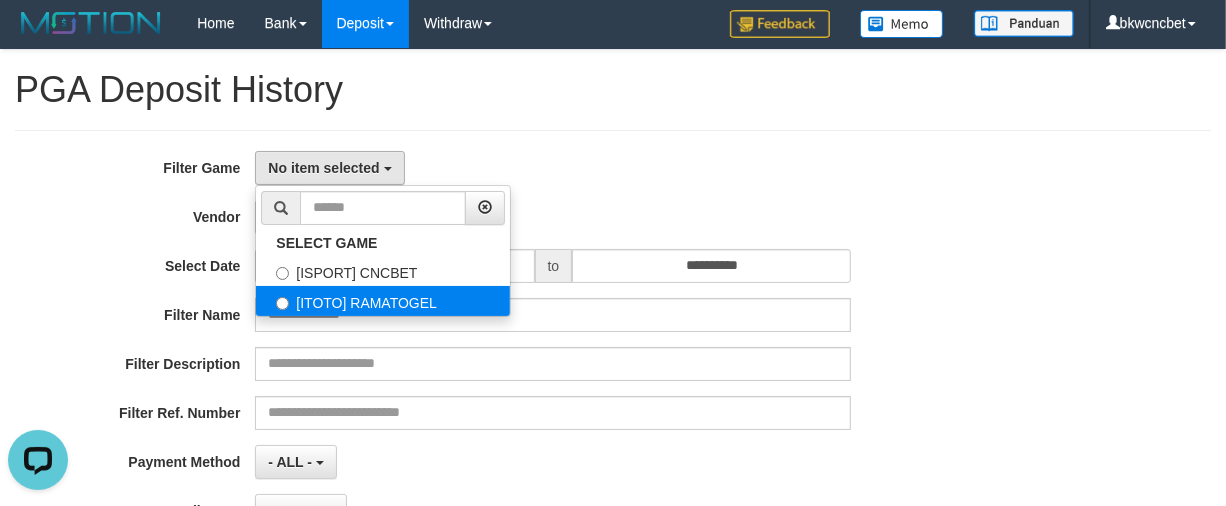 select on "****" 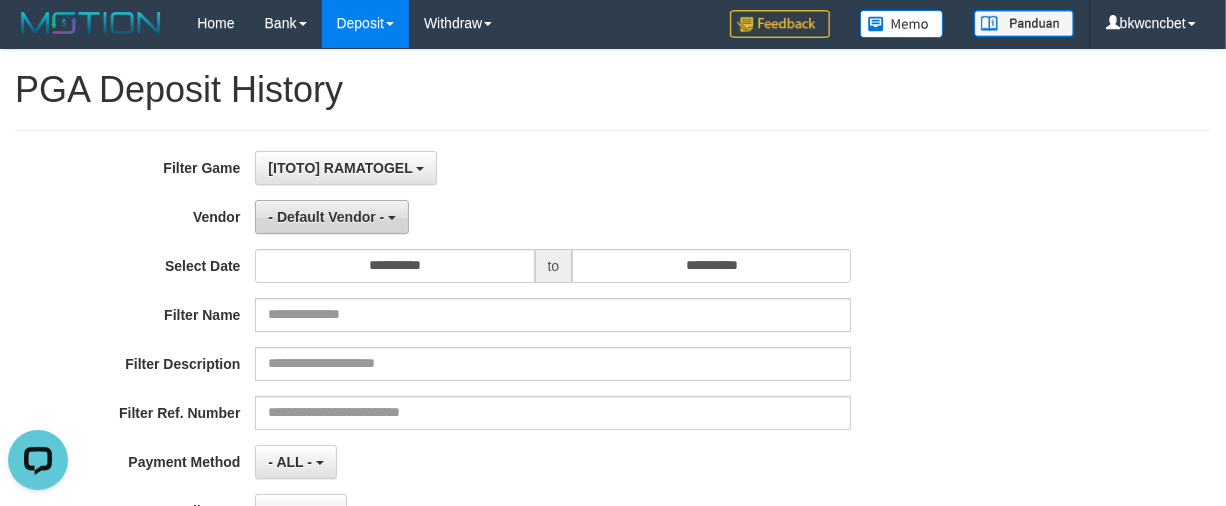 scroll, scrollTop: 35, scrollLeft: 0, axis: vertical 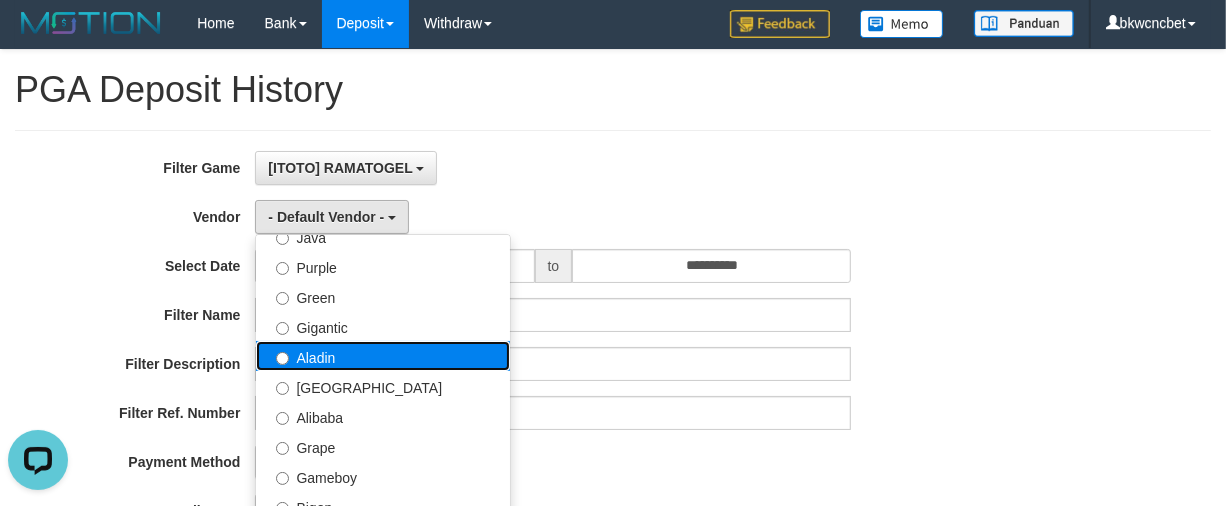 click on "Aladin" at bounding box center (383, 356) 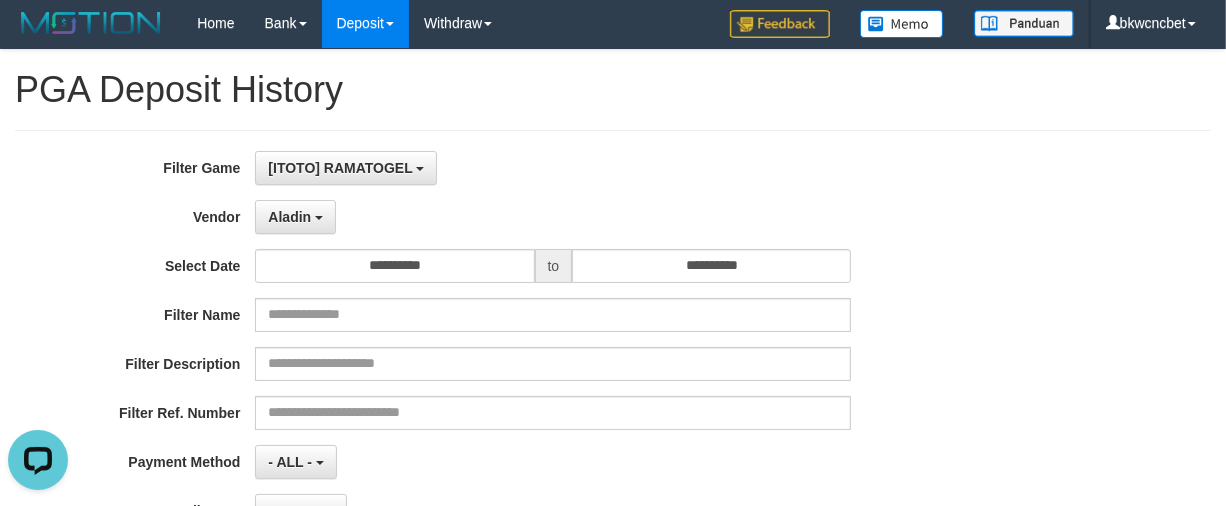 scroll, scrollTop: 210, scrollLeft: 0, axis: vertical 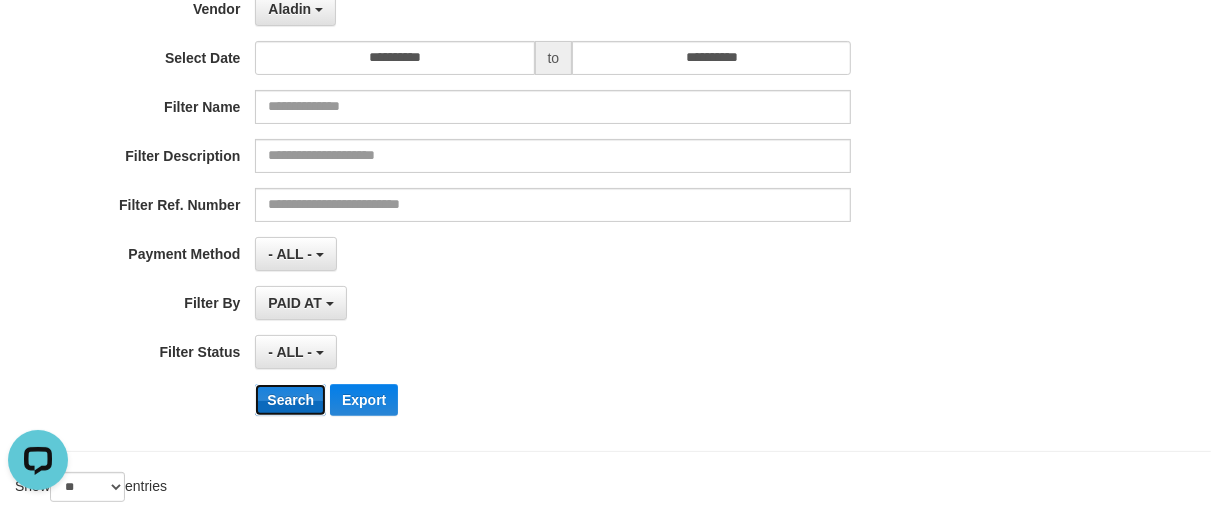 click on "Search" at bounding box center (290, 400) 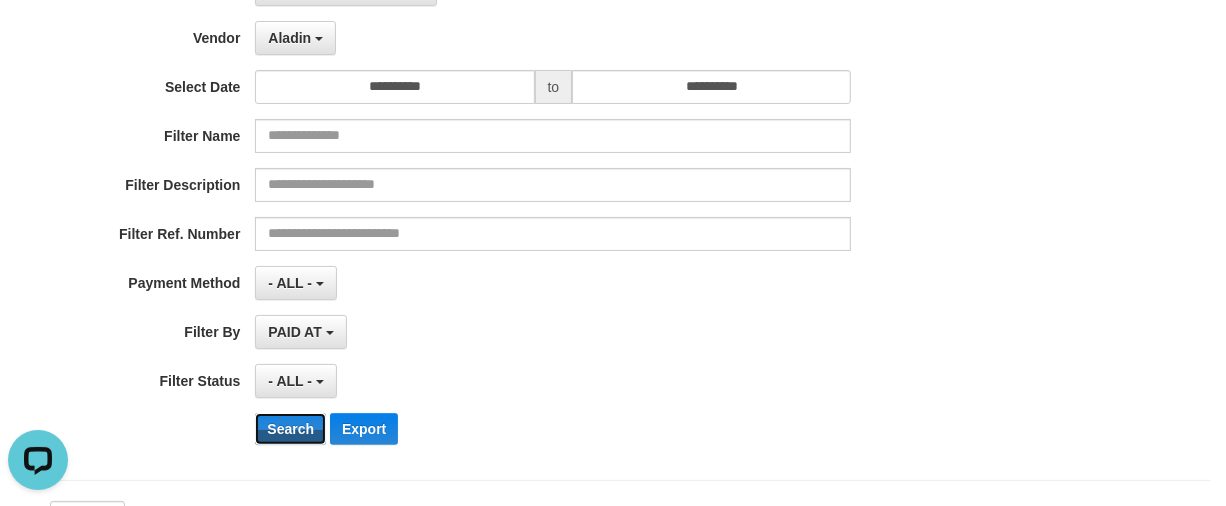 scroll, scrollTop: 0, scrollLeft: 0, axis: both 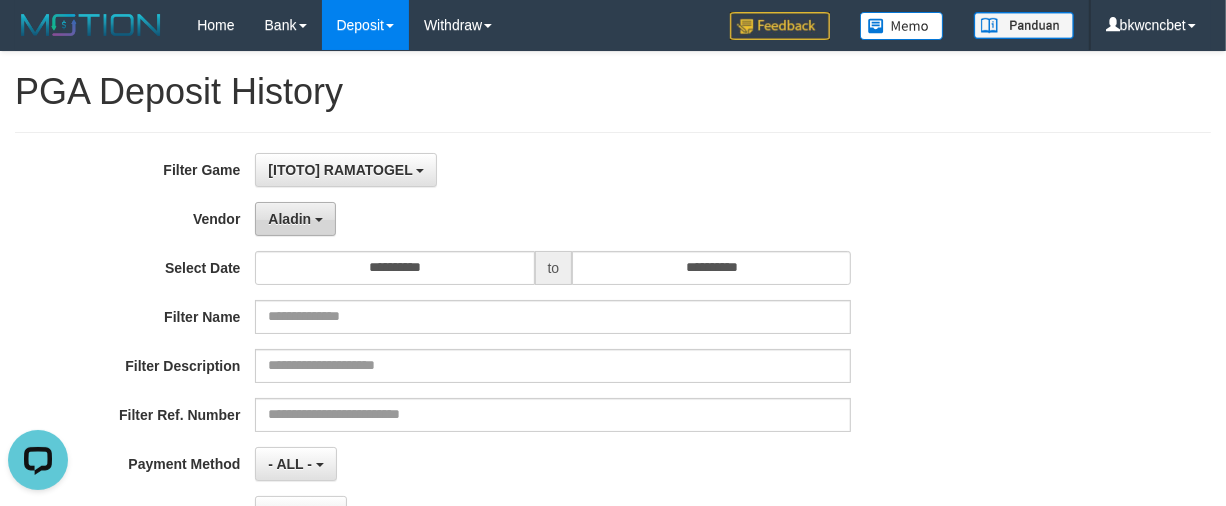 click on "Aladin" at bounding box center [295, 219] 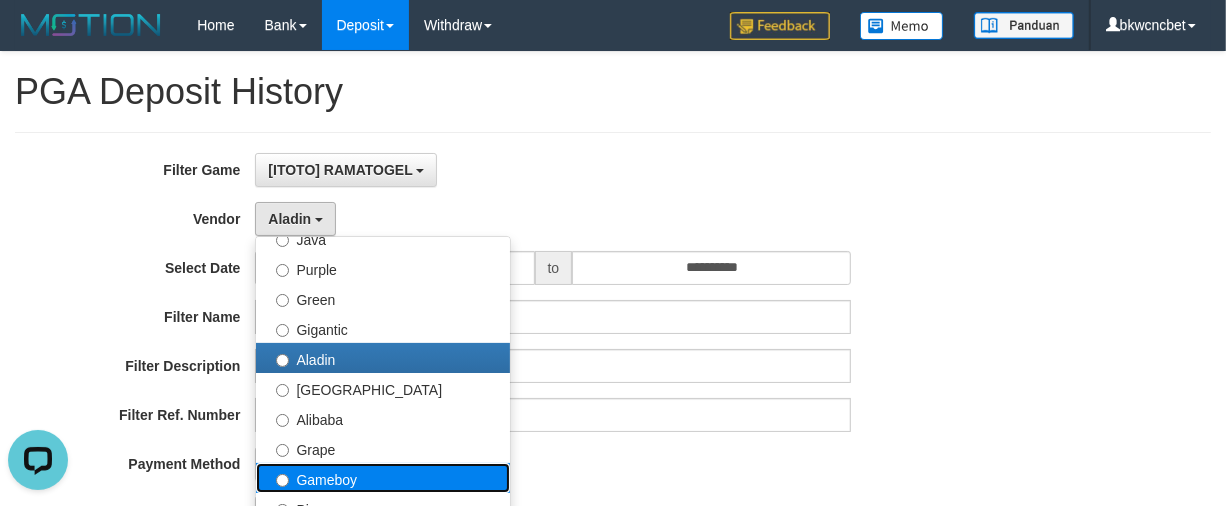 click on "Gameboy" at bounding box center (383, 478) 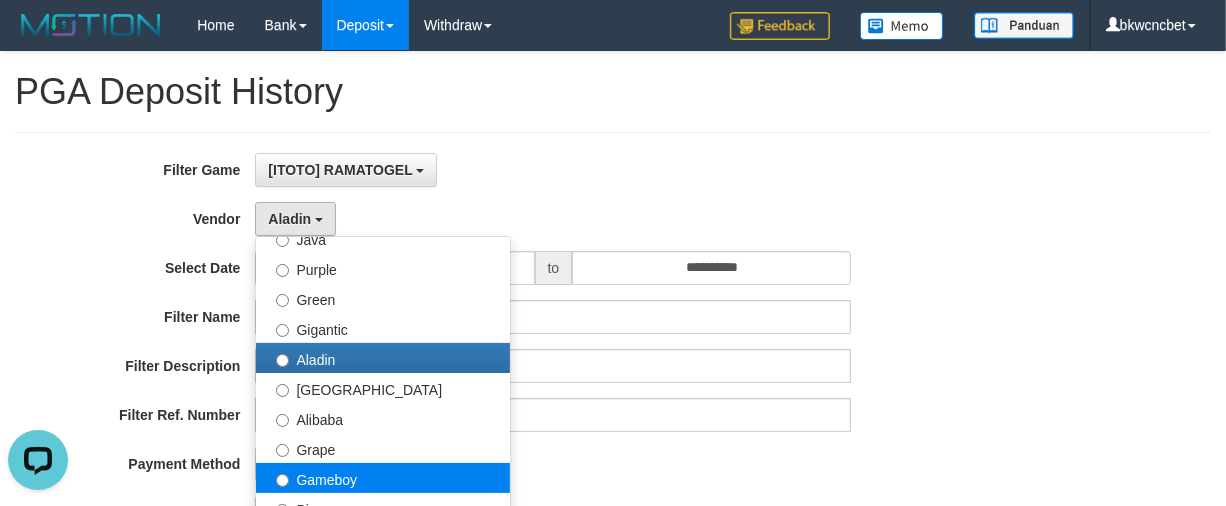 select on "**********" 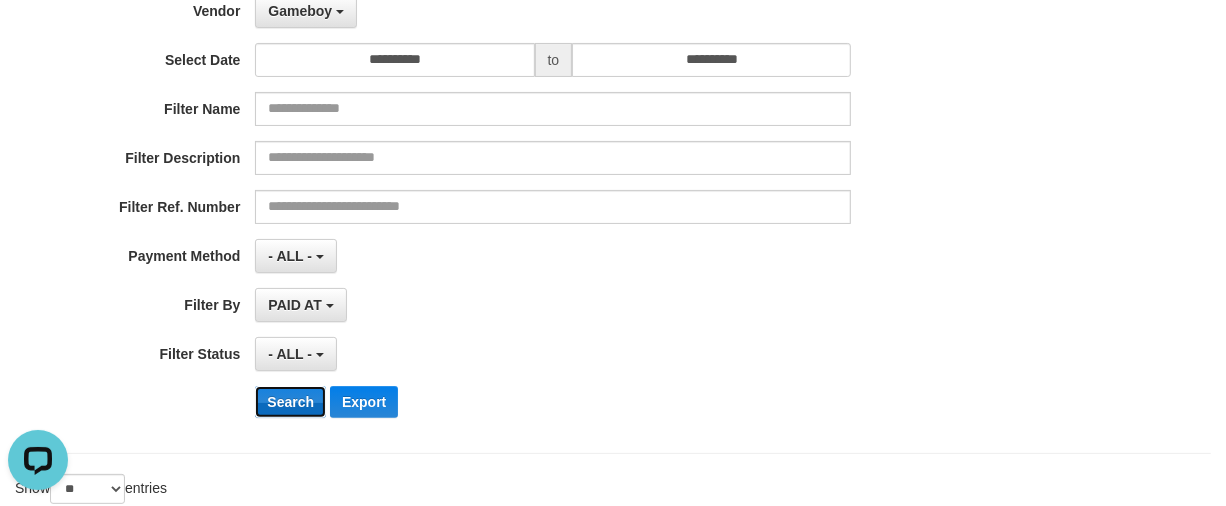 click on "Search" at bounding box center [290, 402] 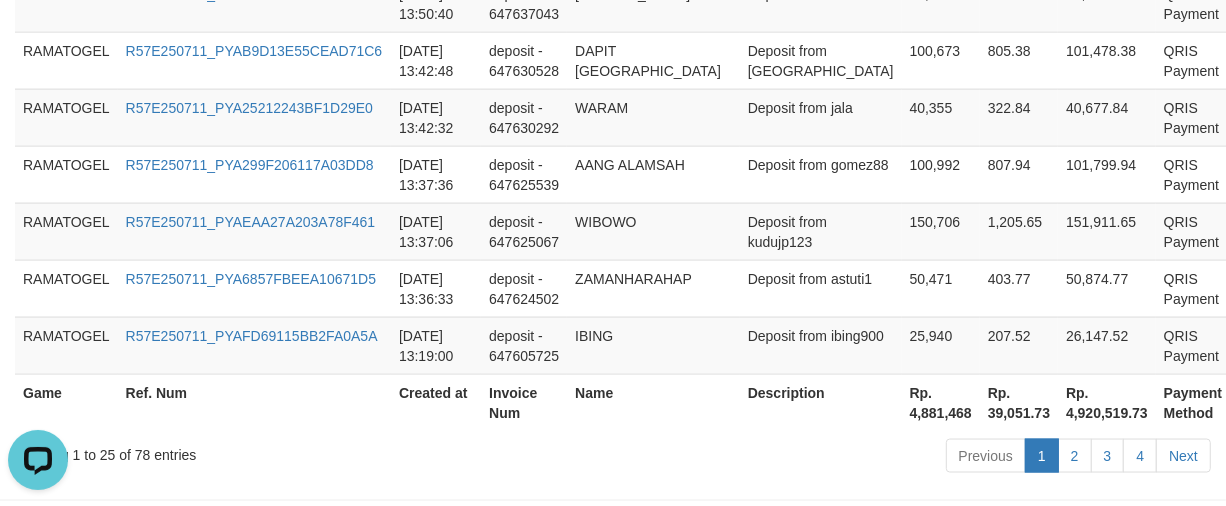 scroll, scrollTop: 1925, scrollLeft: 0, axis: vertical 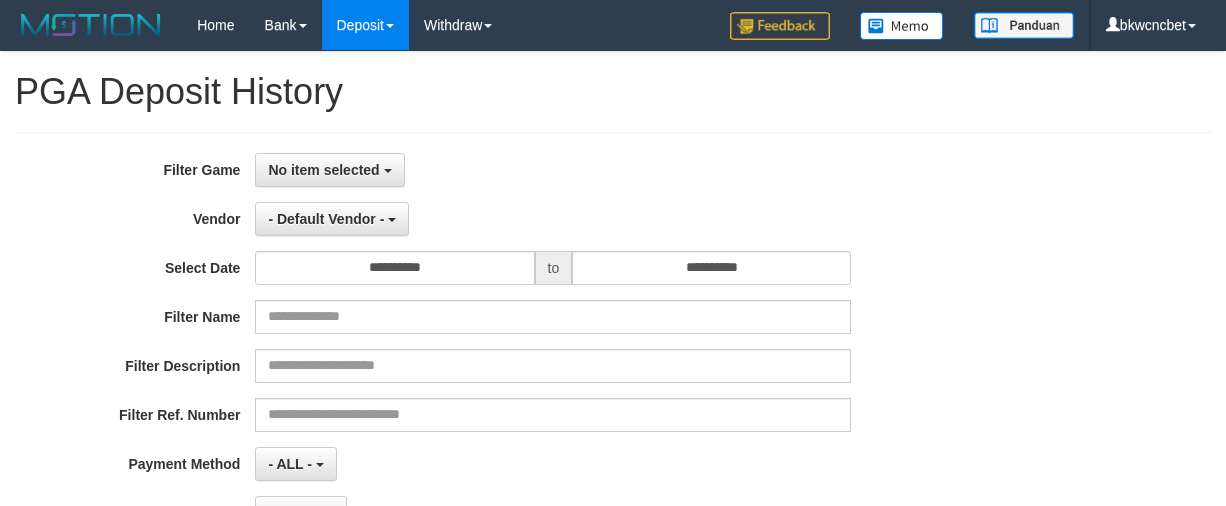 select 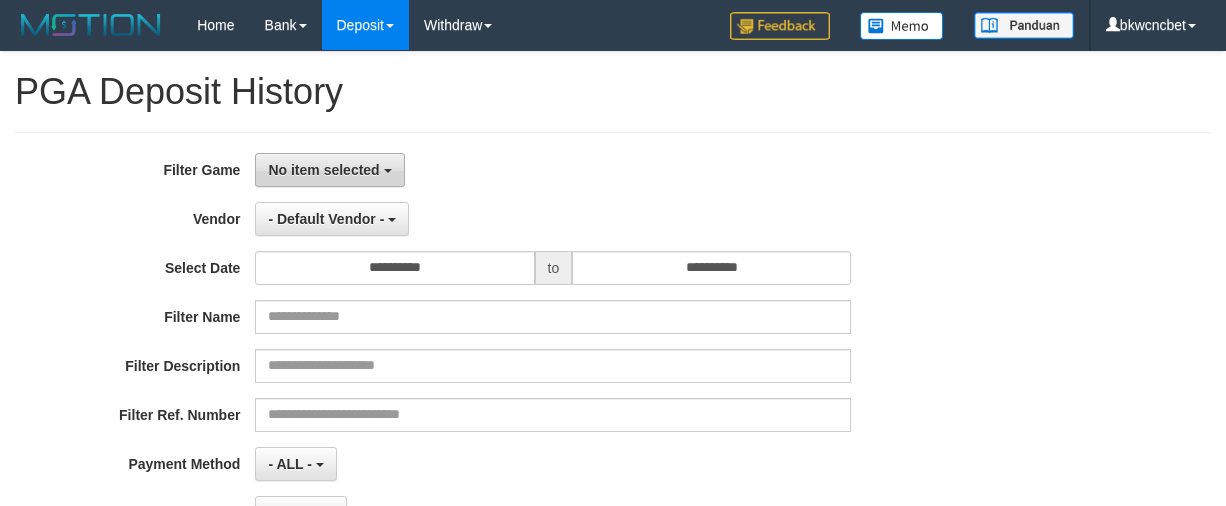 scroll, scrollTop: 0, scrollLeft: 0, axis: both 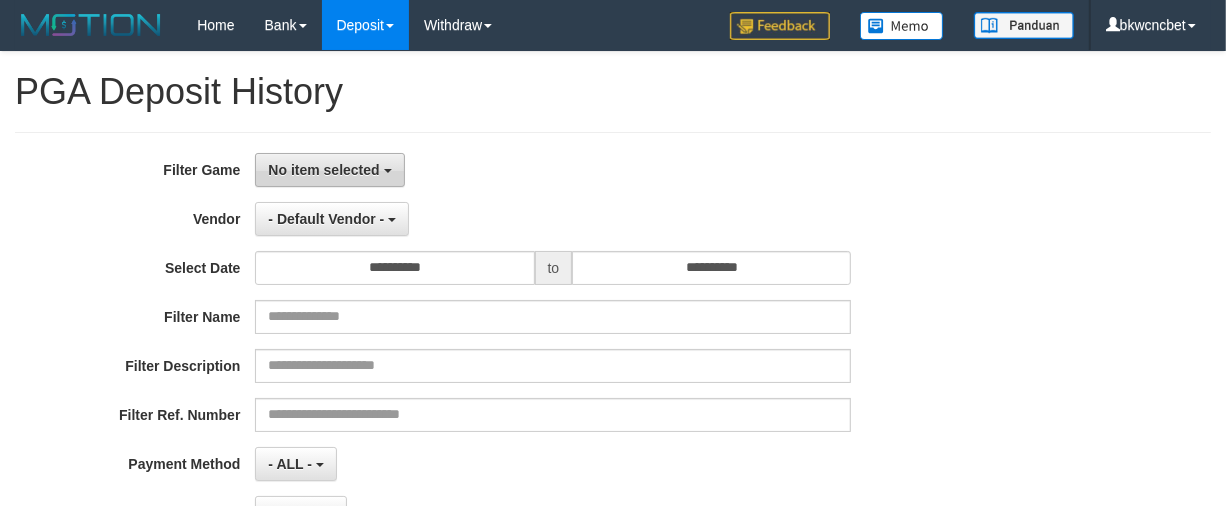 click on "No item selected" at bounding box center (323, 170) 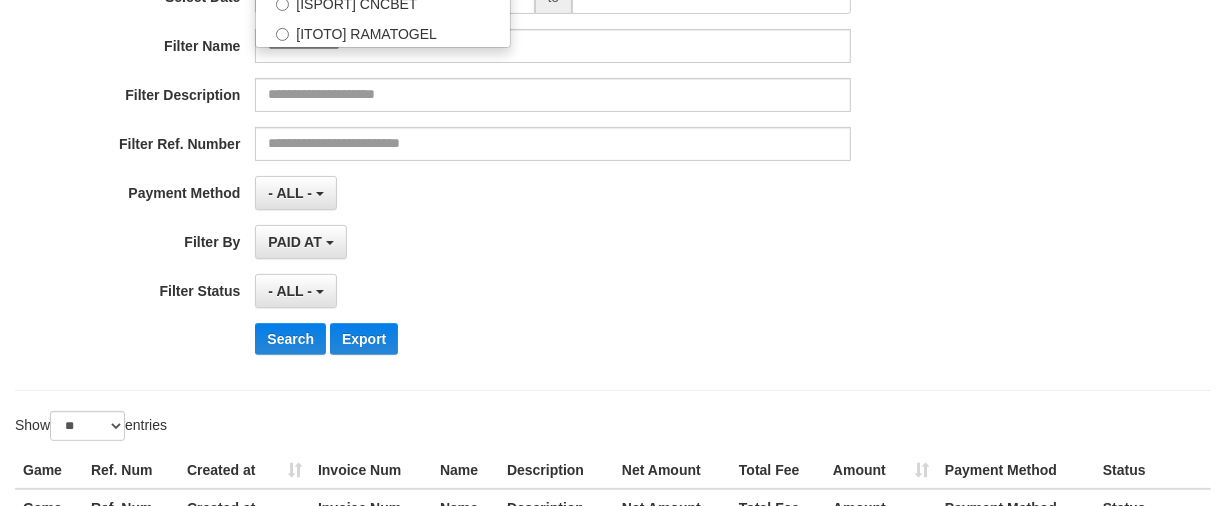 scroll, scrollTop: 210, scrollLeft: 0, axis: vertical 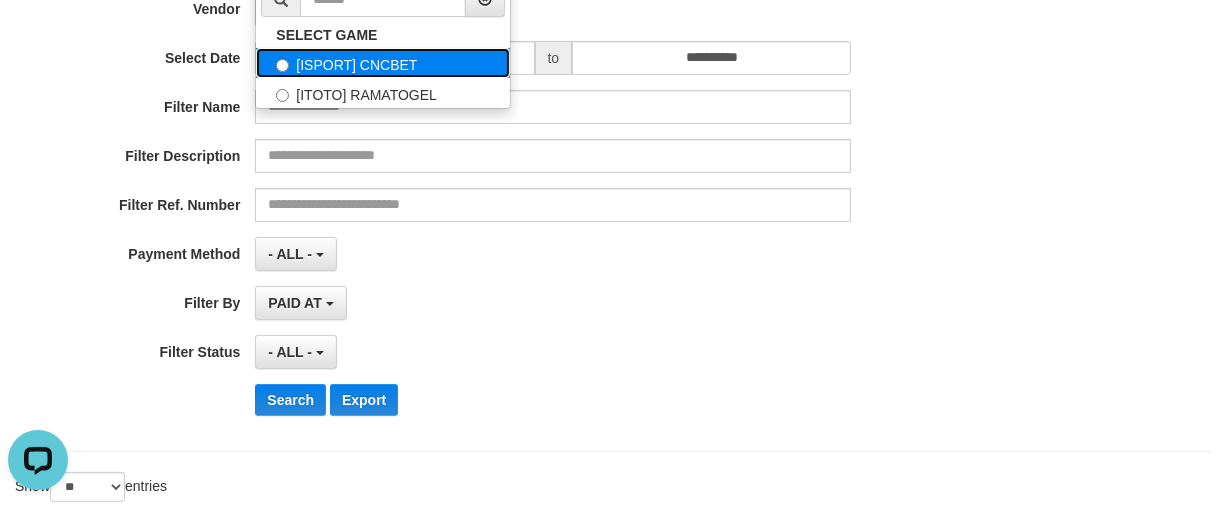 click on "[ISPORT] CNCBET" at bounding box center (383, 63) 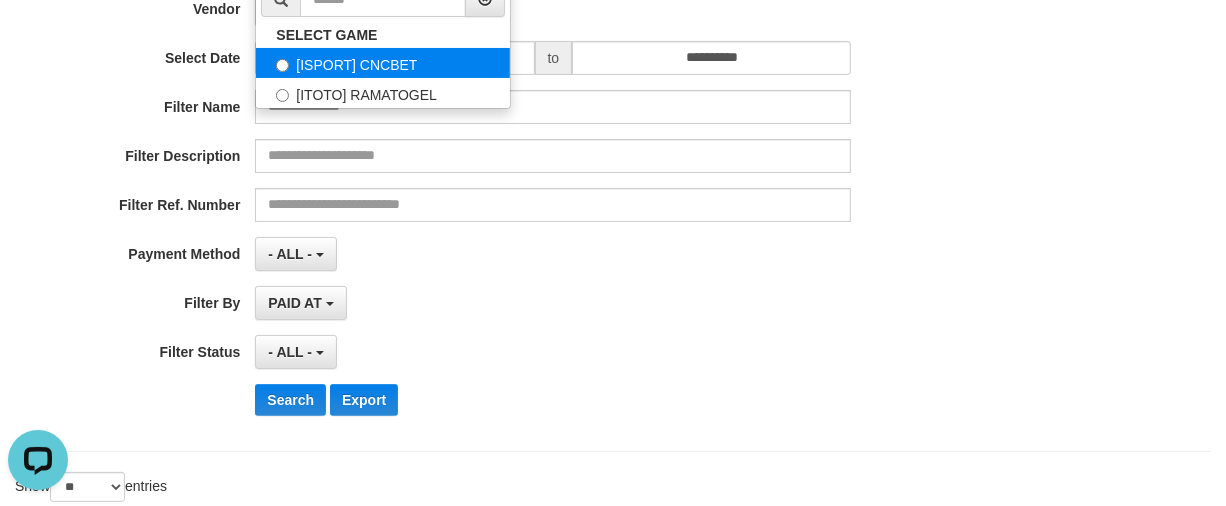 select on "****" 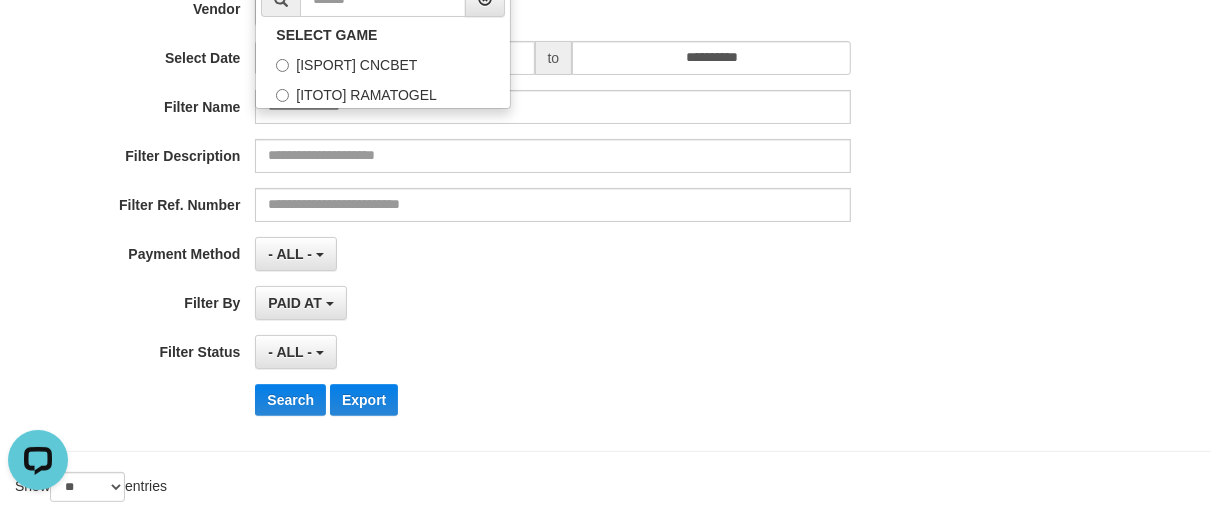 scroll, scrollTop: 17, scrollLeft: 0, axis: vertical 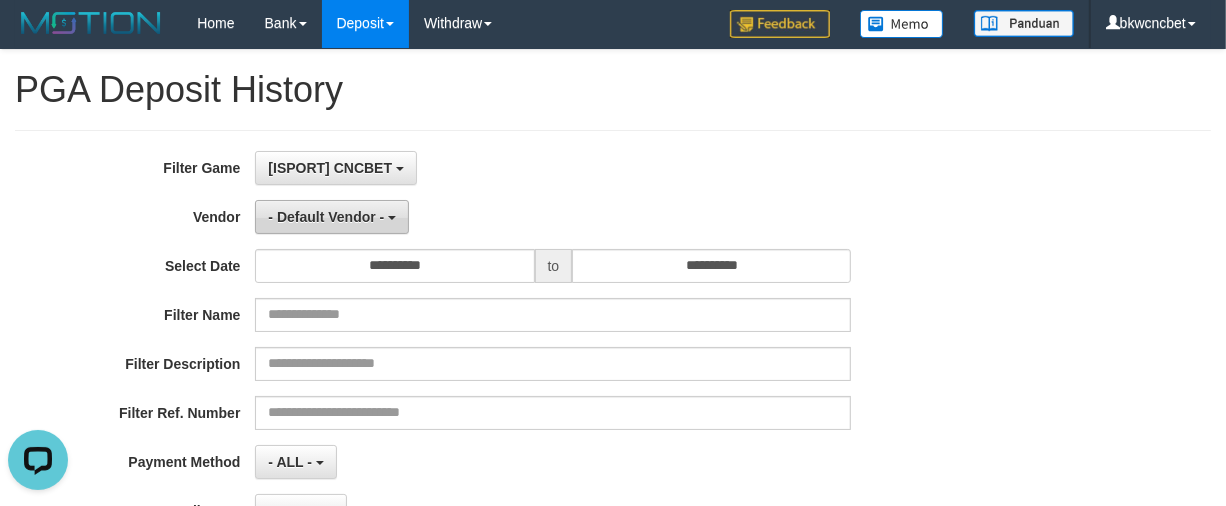 click on "- Default Vendor -" at bounding box center [332, 217] 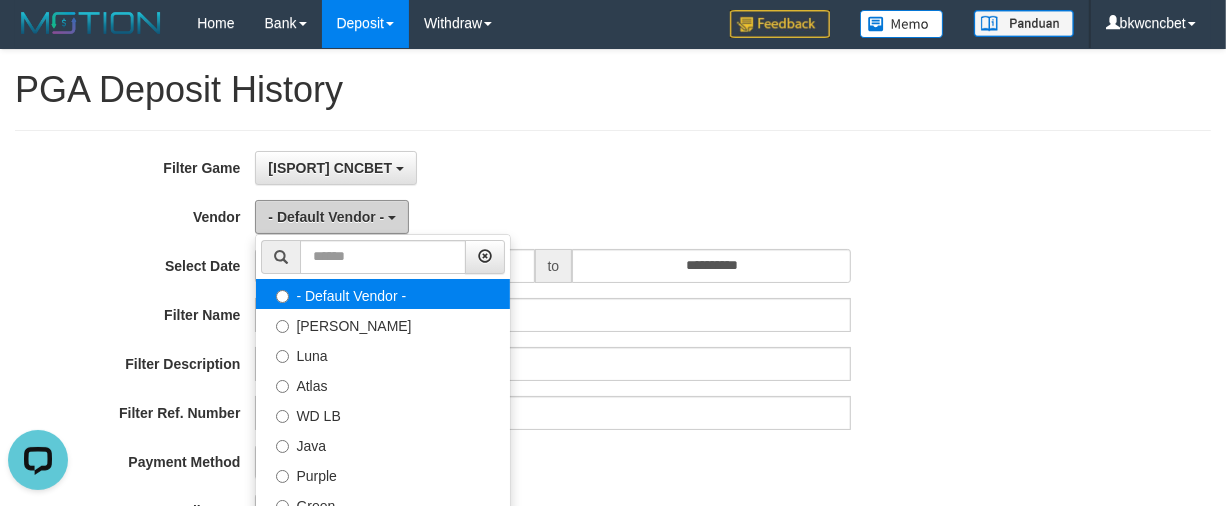 scroll, scrollTop: 208, scrollLeft: 0, axis: vertical 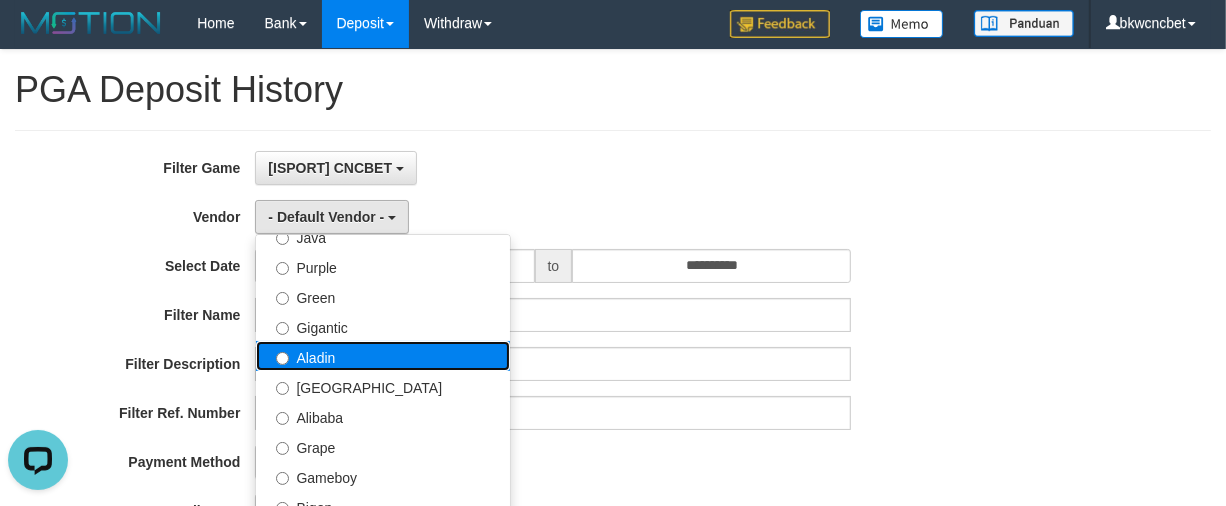 click on "Aladin" at bounding box center [383, 356] 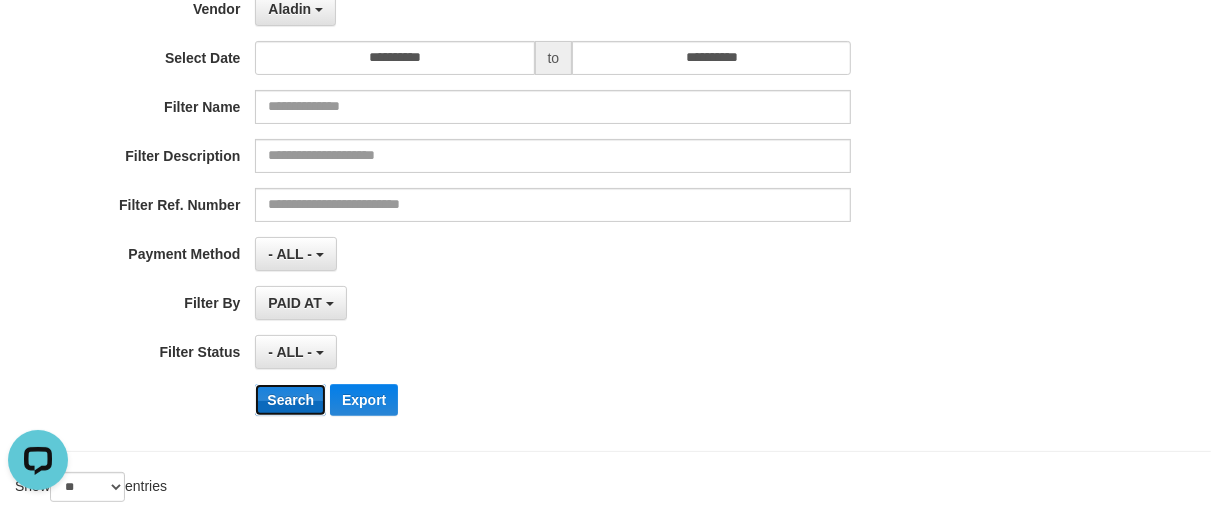 click on "Search" at bounding box center (290, 400) 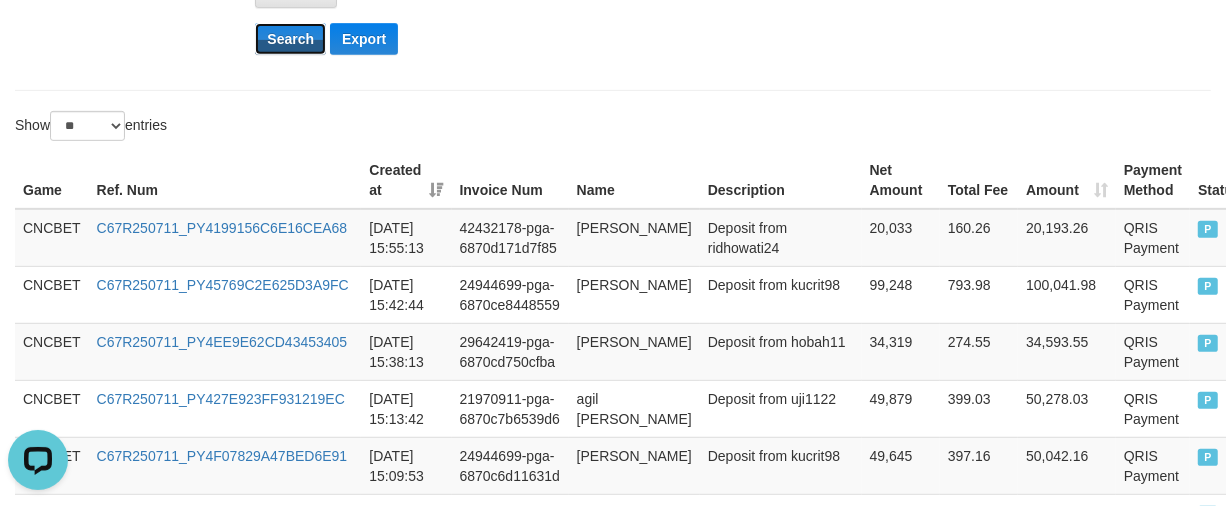 scroll, scrollTop: 90, scrollLeft: 0, axis: vertical 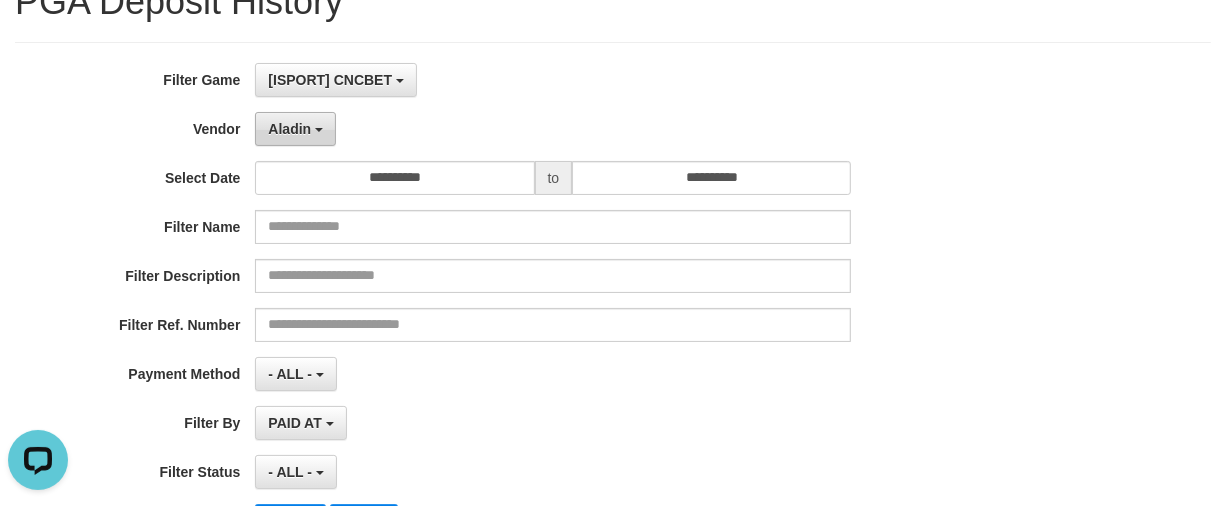 click on "Aladin" at bounding box center (289, 129) 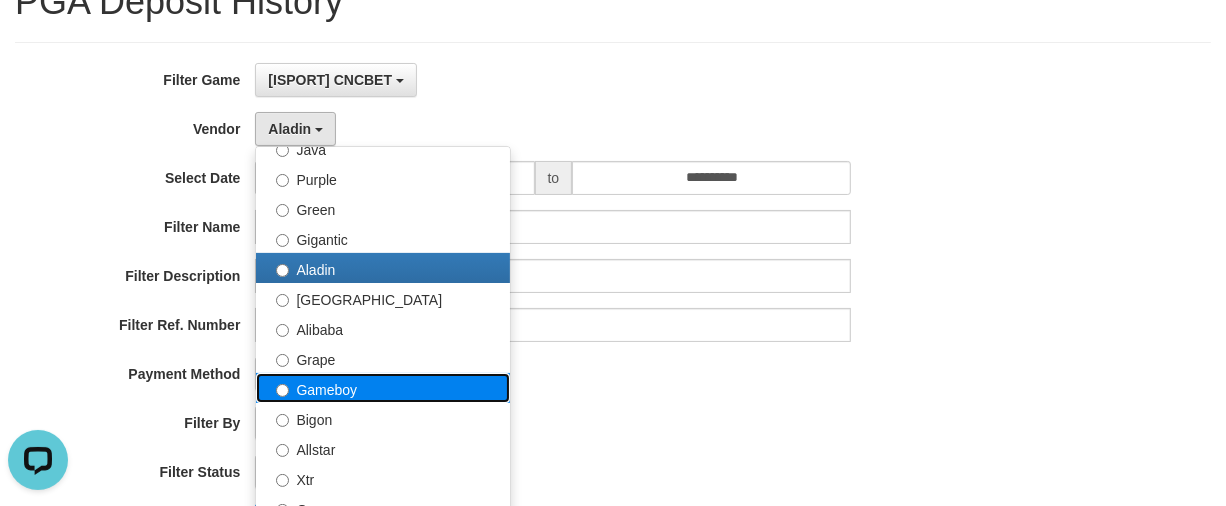 click on "Gameboy" at bounding box center (383, 388) 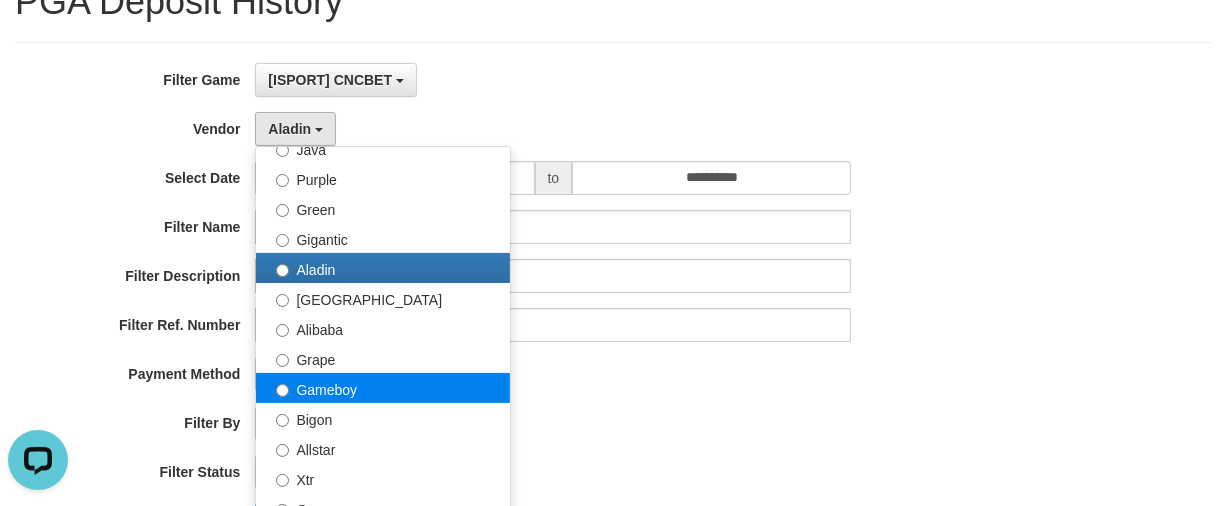 select on "**********" 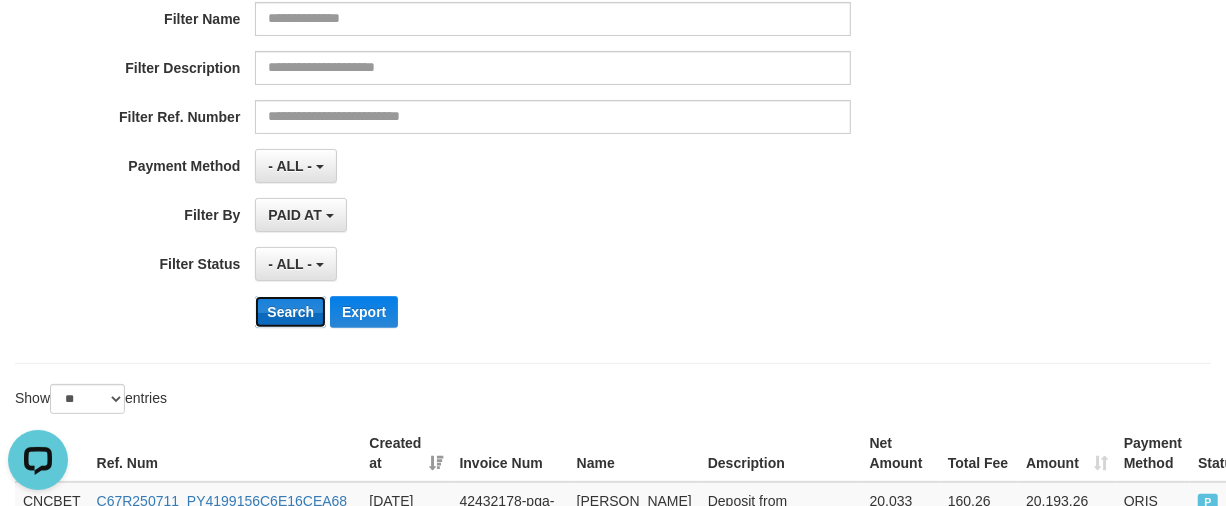 click on "Search" at bounding box center [290, 312] 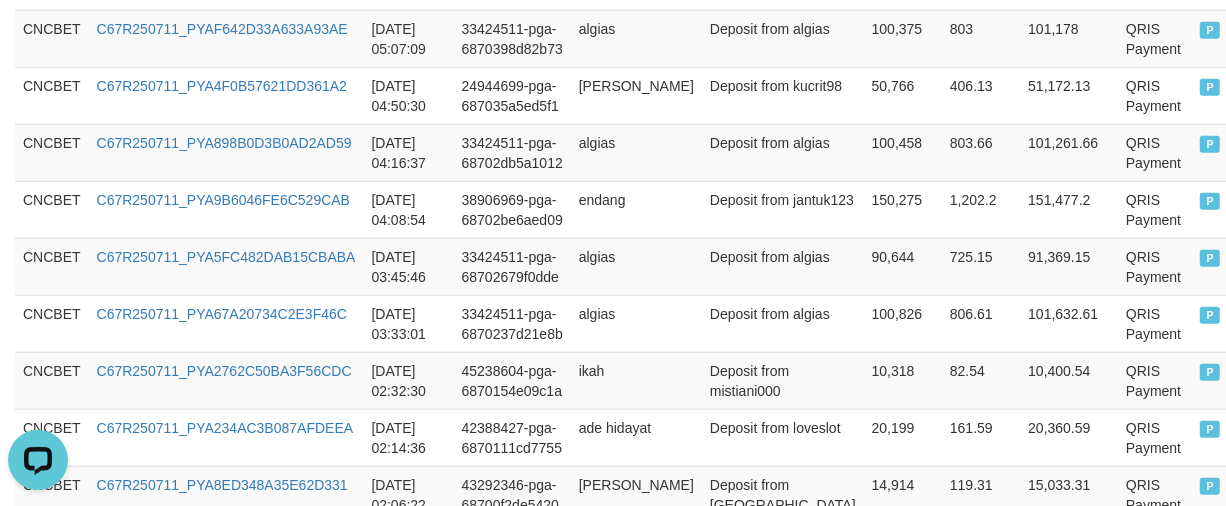 scroll, scrollTop: 1947, scrollLeft: 0, axis: vertical 